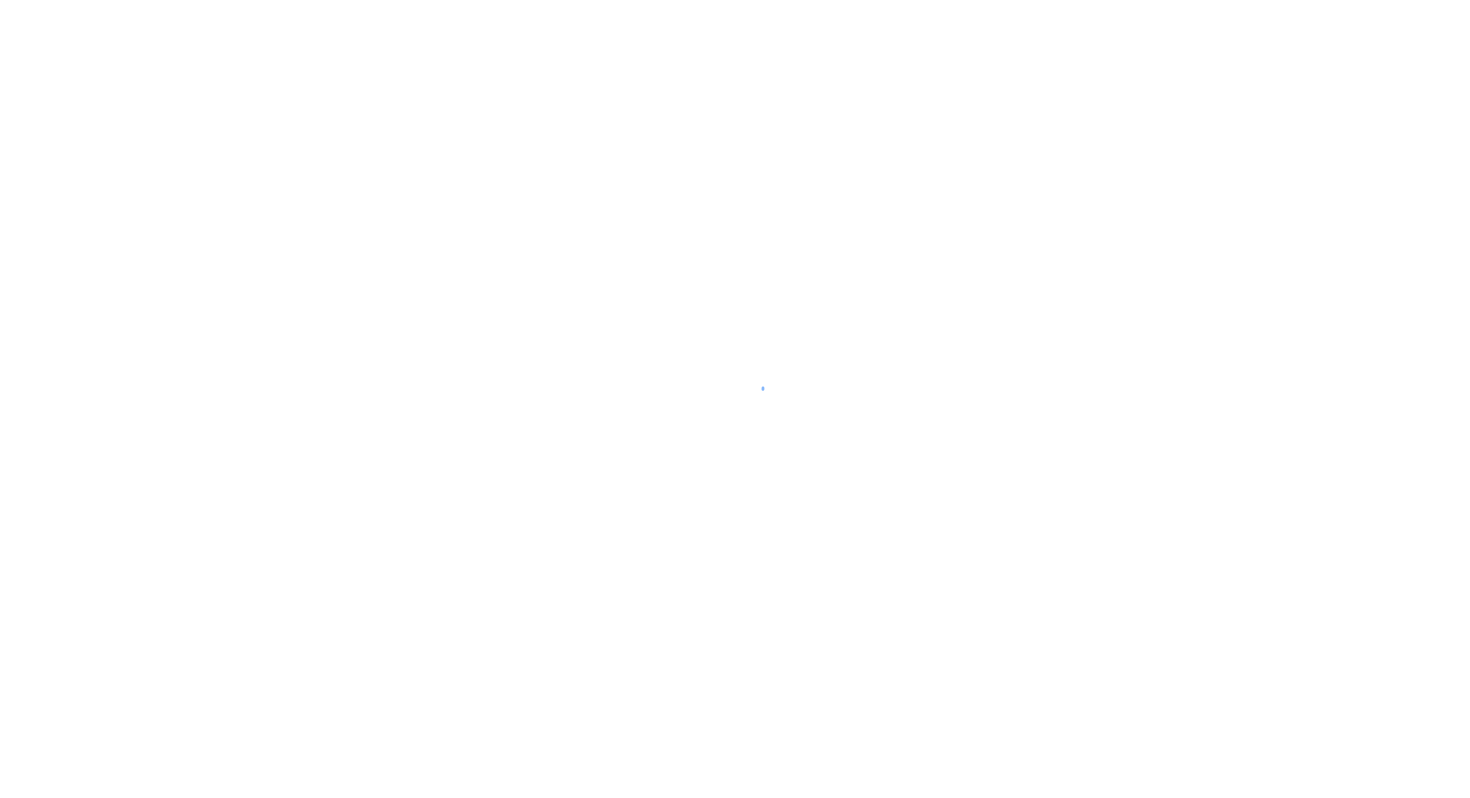 scroll, scrollTop: 0, scrollLeft: 0, axis: both 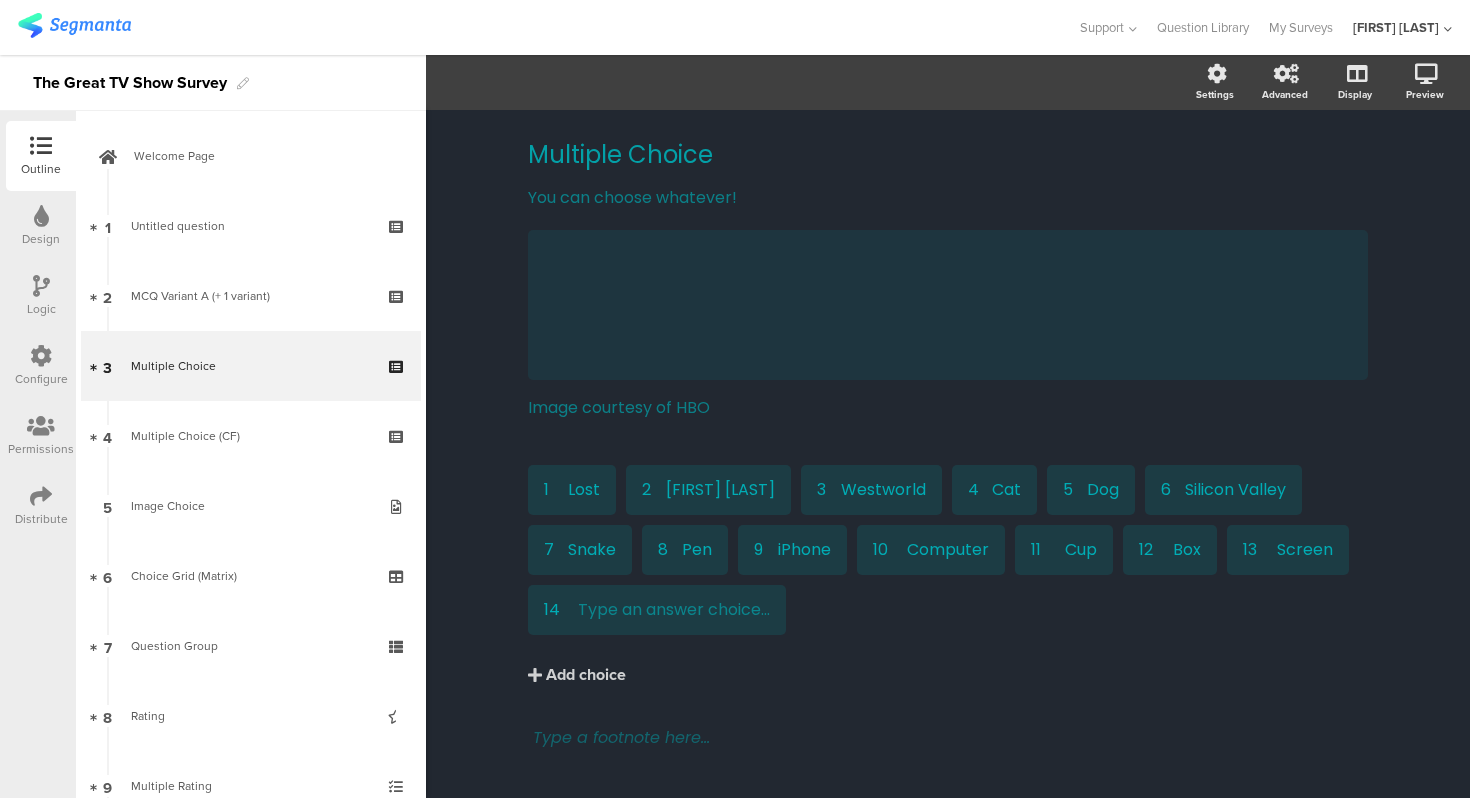 click on "Multiple Choice
Multiple Choice
You can choose whatever!
You can choose whatever!
/
Image courtesy of HBO
Image courtesy of HBO
1
Lost
2" 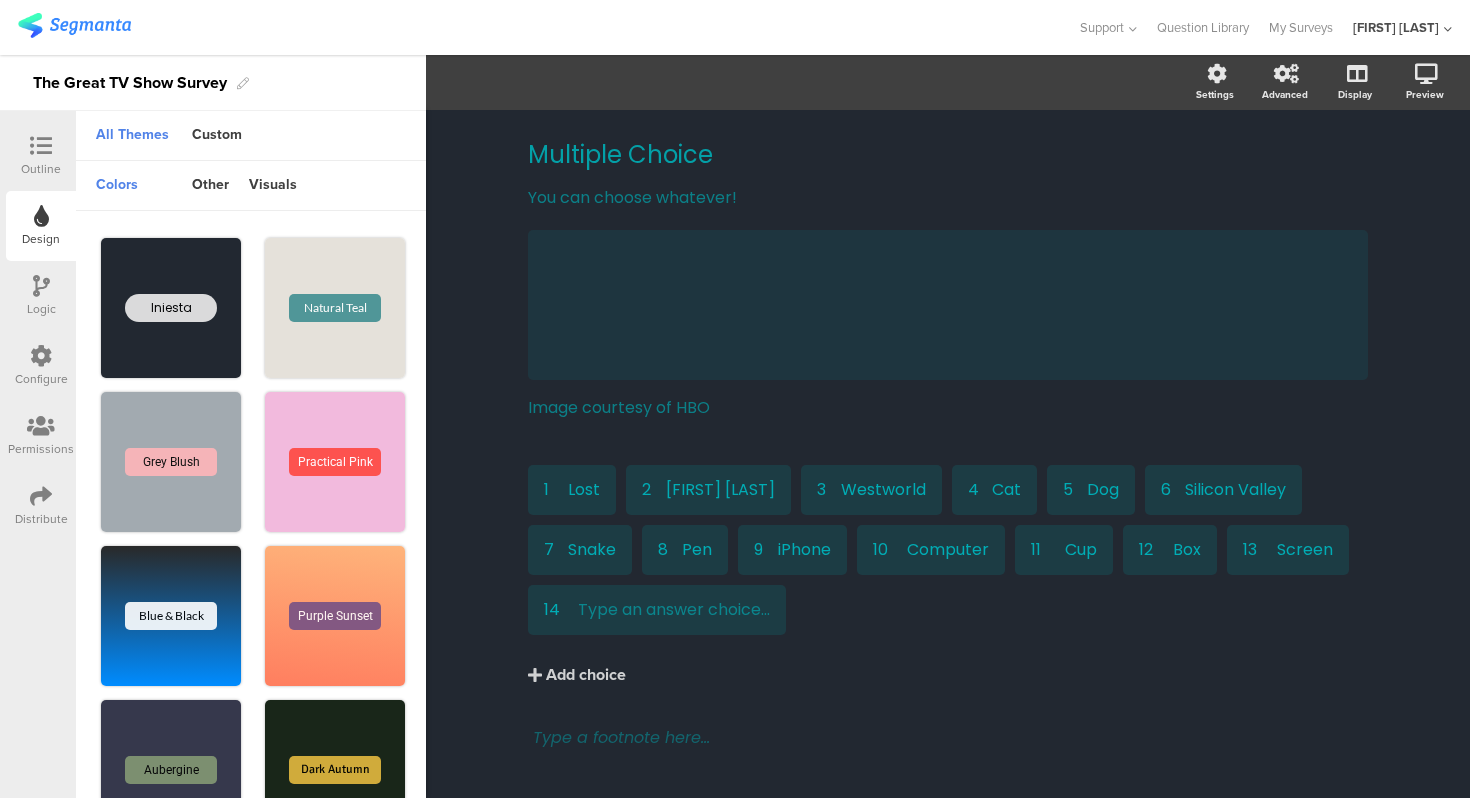 click on "Outline" at bounding box center [41, 156] 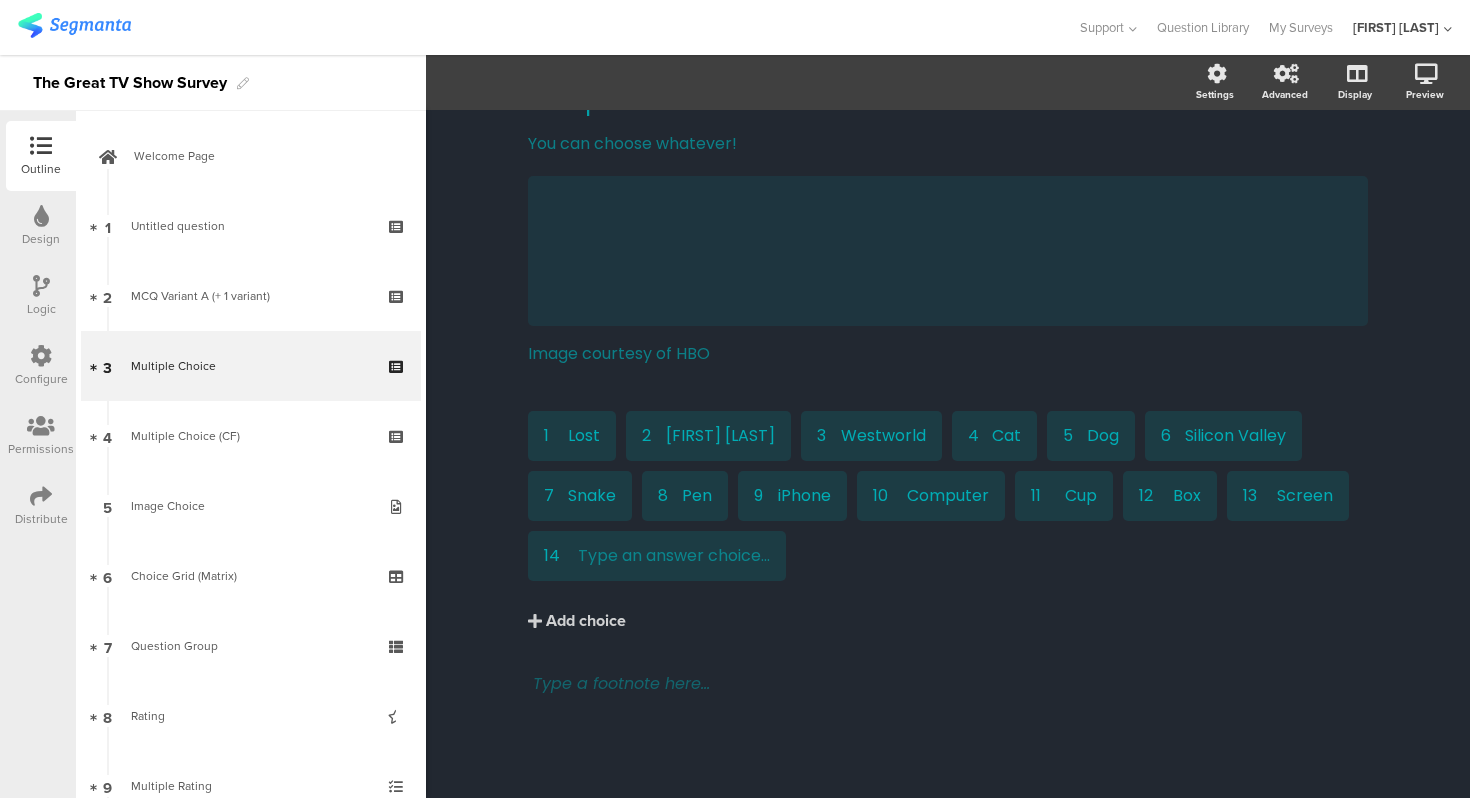 scroll, scrollTop: 0, scrollLeft: 0, axis: both 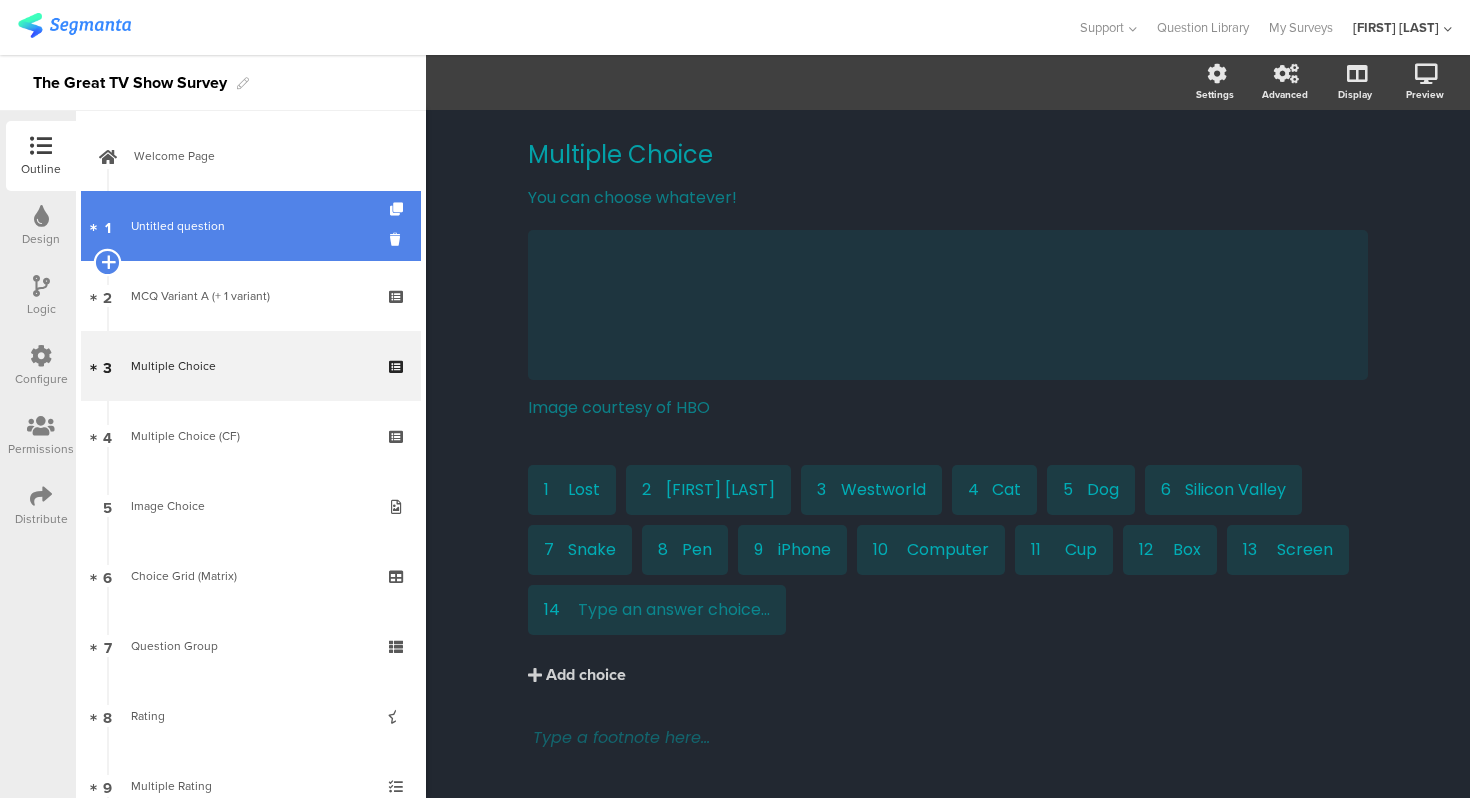 click at bounding box center (107, 262) 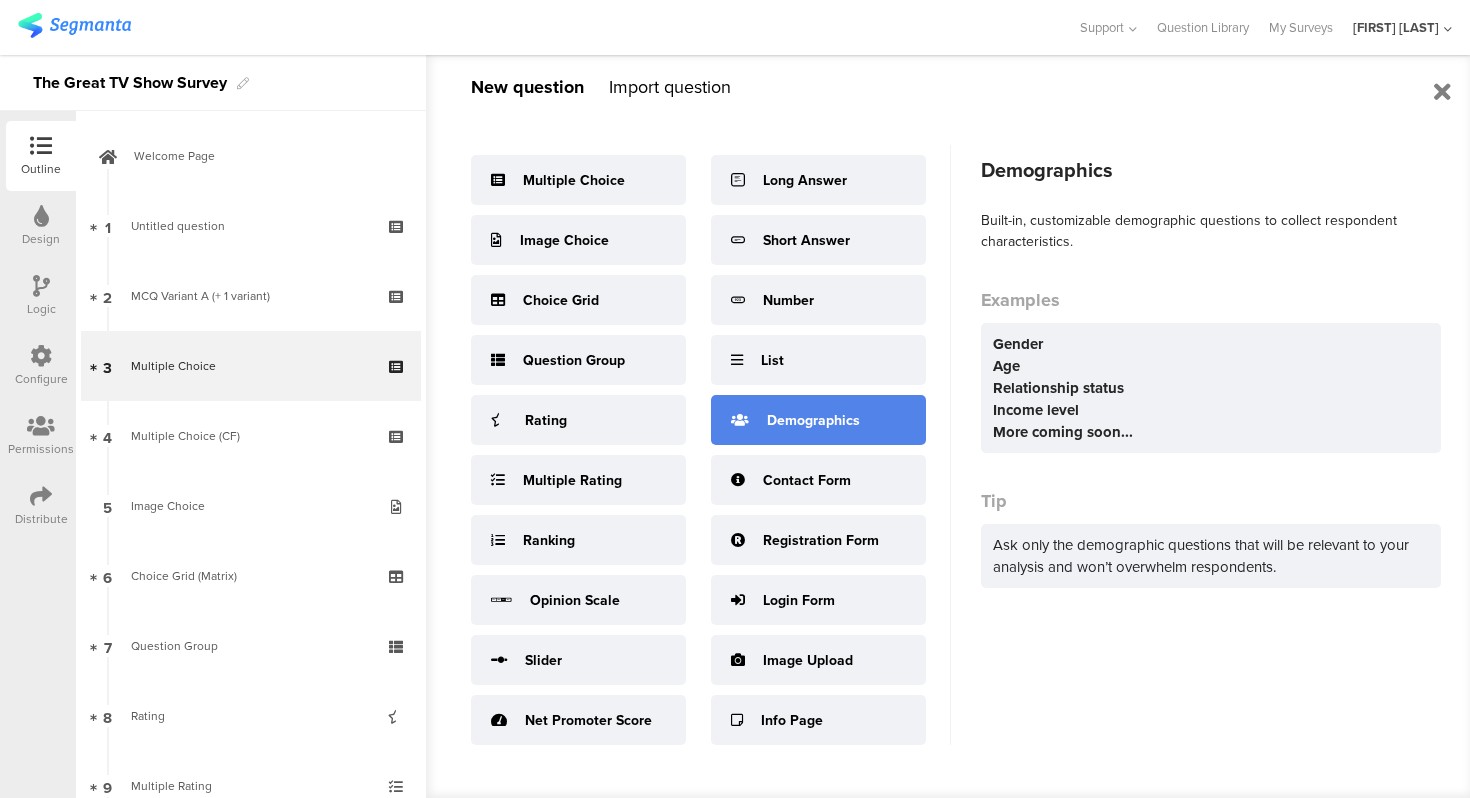 scroll, scrollTop: 0, scrollLeft: 0, axis: both 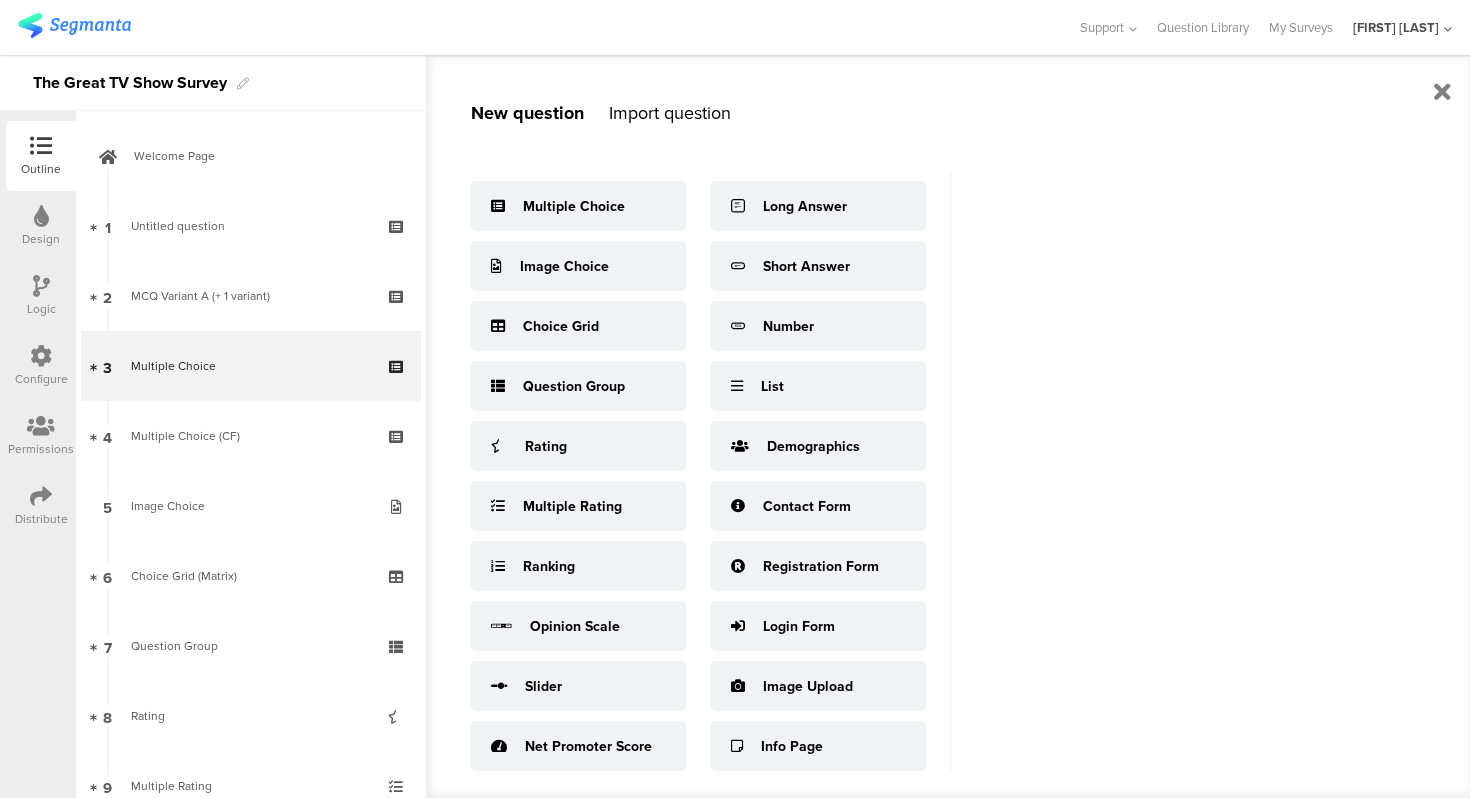 click on "New question
Import question
Multiple Choice
Image Choice
Choice Grid
Question Group
Rating
Multiple Rating
Ranking
Opinion Scale
Slider
Net Promoter Score
Long Answer
Short Answer" at bounding box center [688, 426] 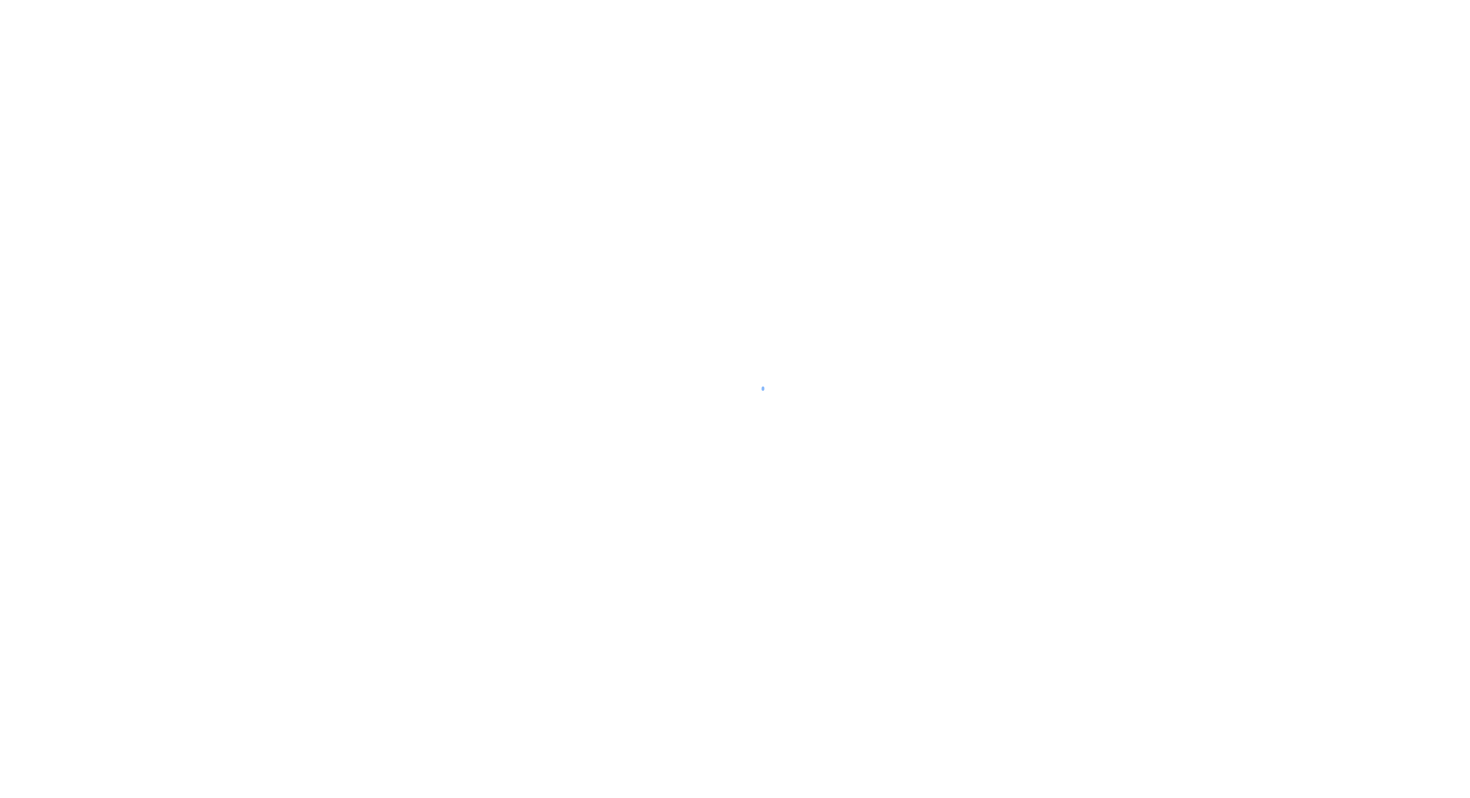 scroll, scrollTop: 0, scrollLeft: 0, axis: both 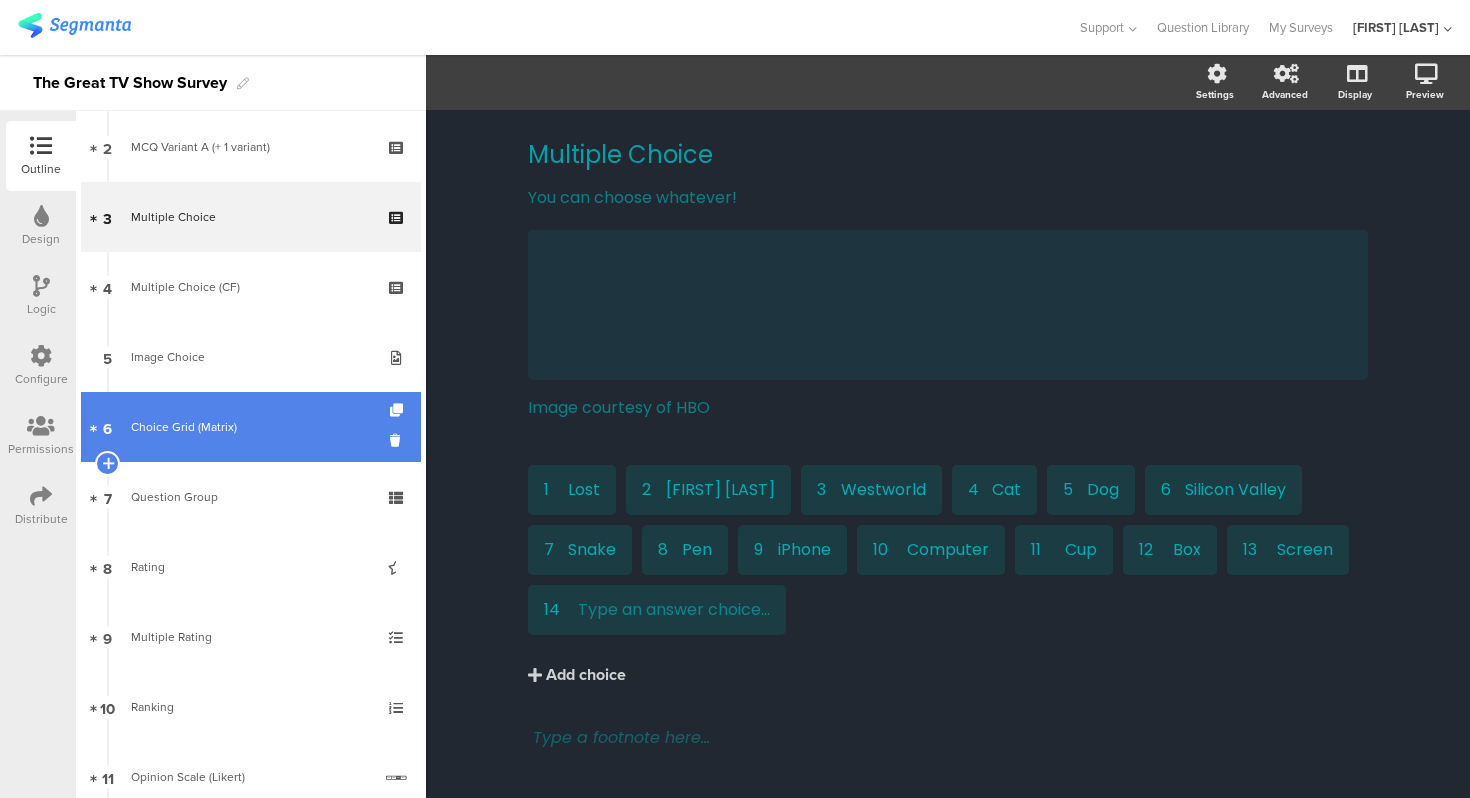 click on "6
Choice Grid (Matrix)" at bounding box center [251, 427] 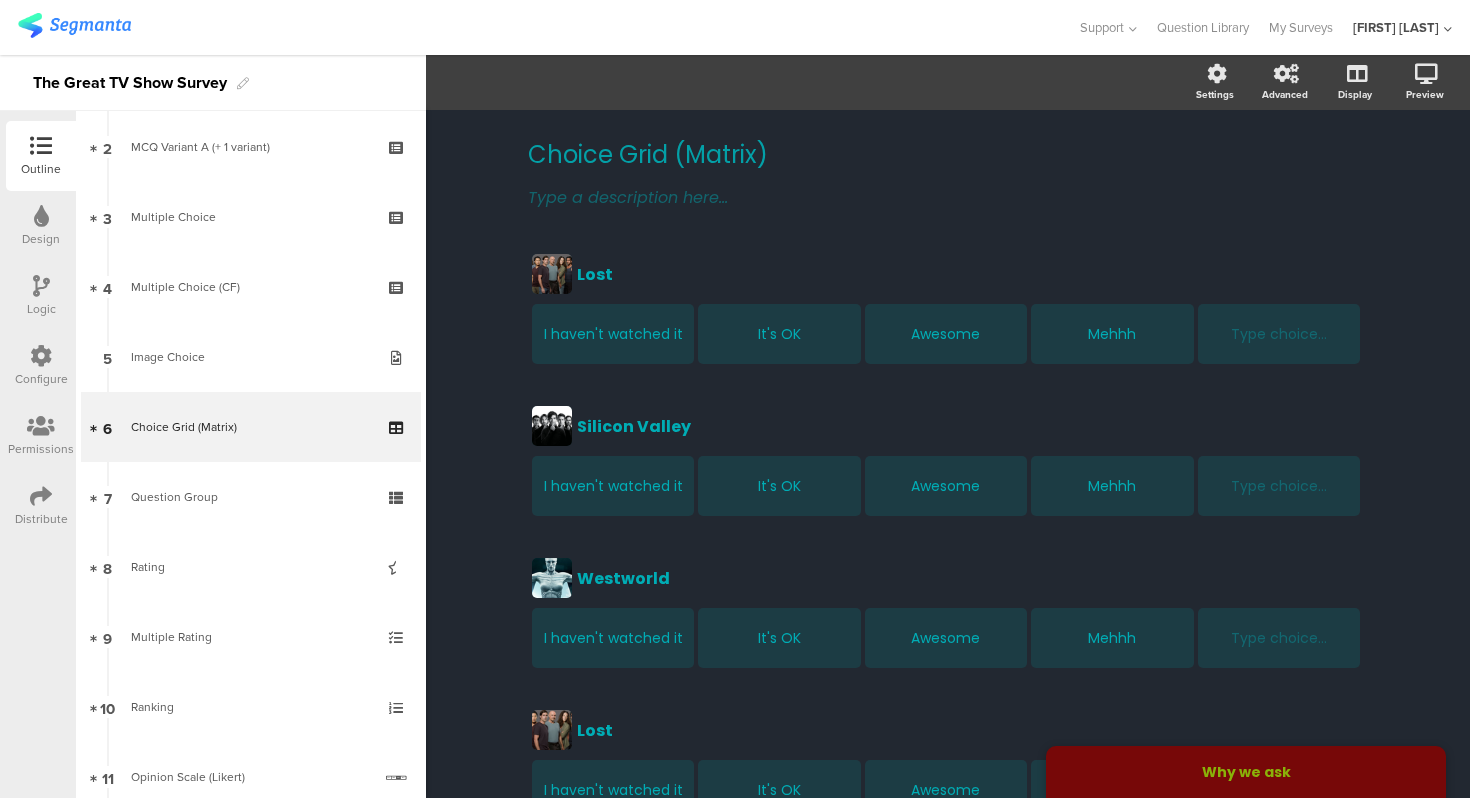 click on "Choice Grid (Matrix)
Choice Grid (Matrix)
Type a description here...
Why we ask
Lost
Lost
I haven't watched it
It's OK
Awesome
Mehhh
Type choice..." 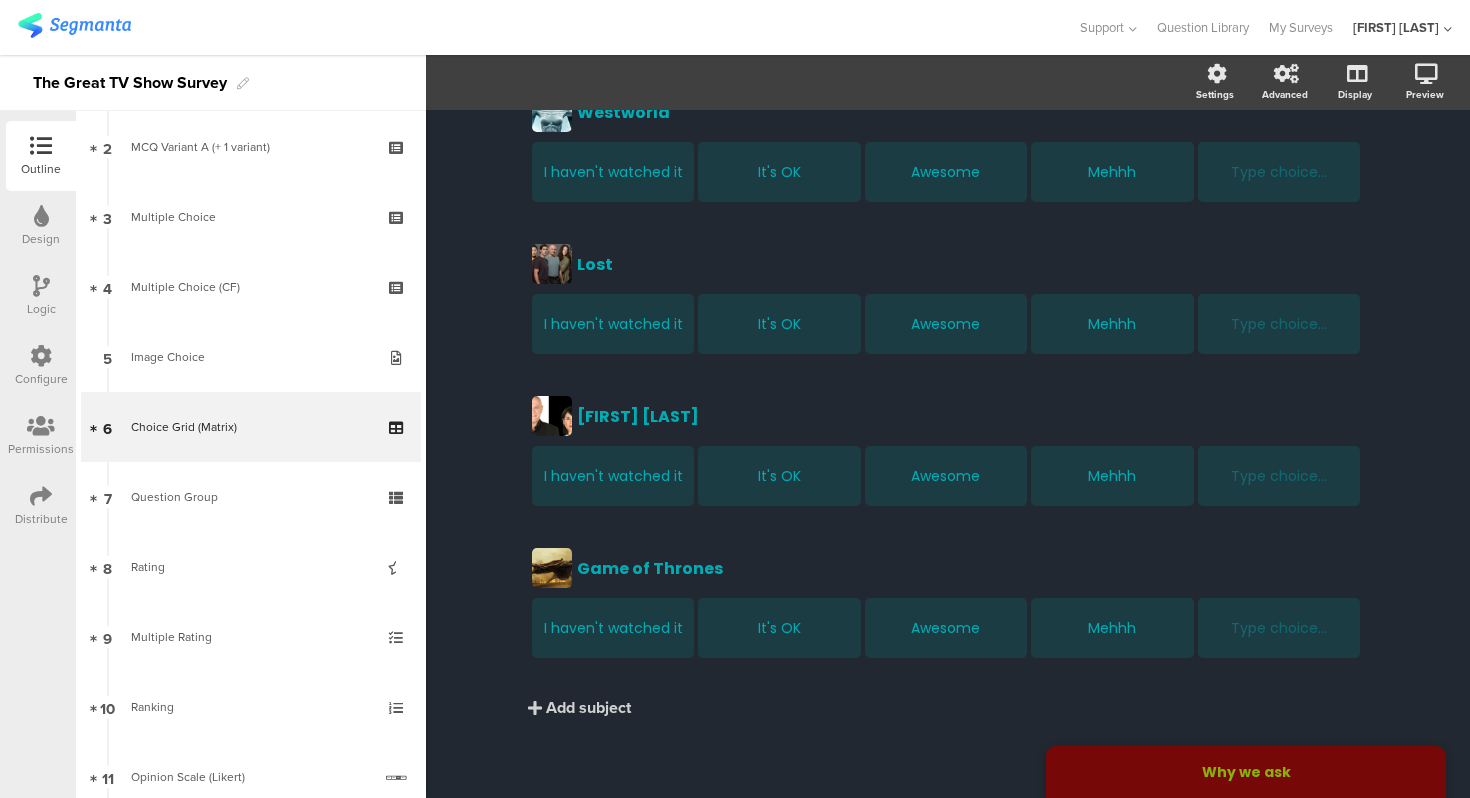 scroll, scrollTop: 0, scrollLeft: 0, axis: both 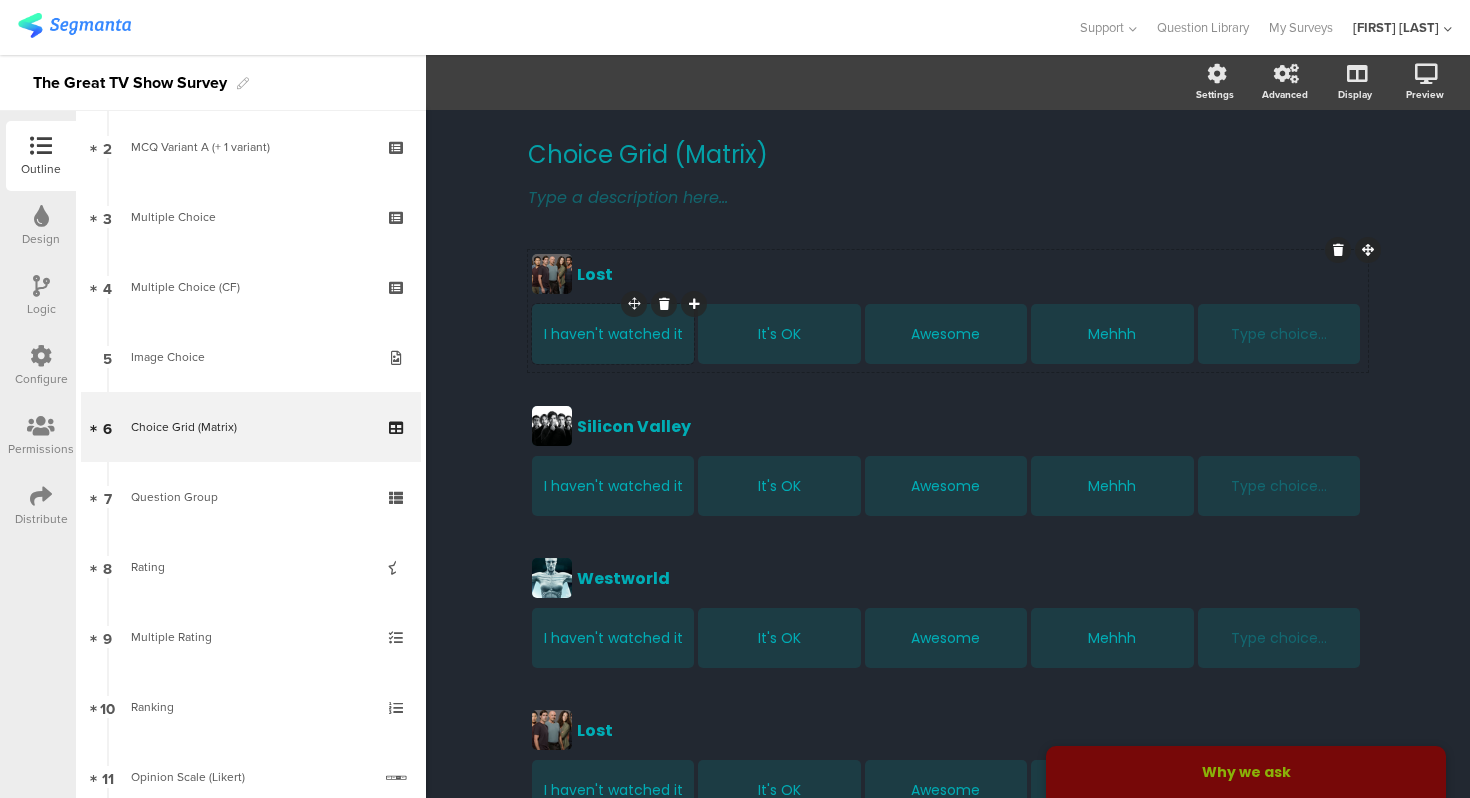 click on "I haven't watched it" 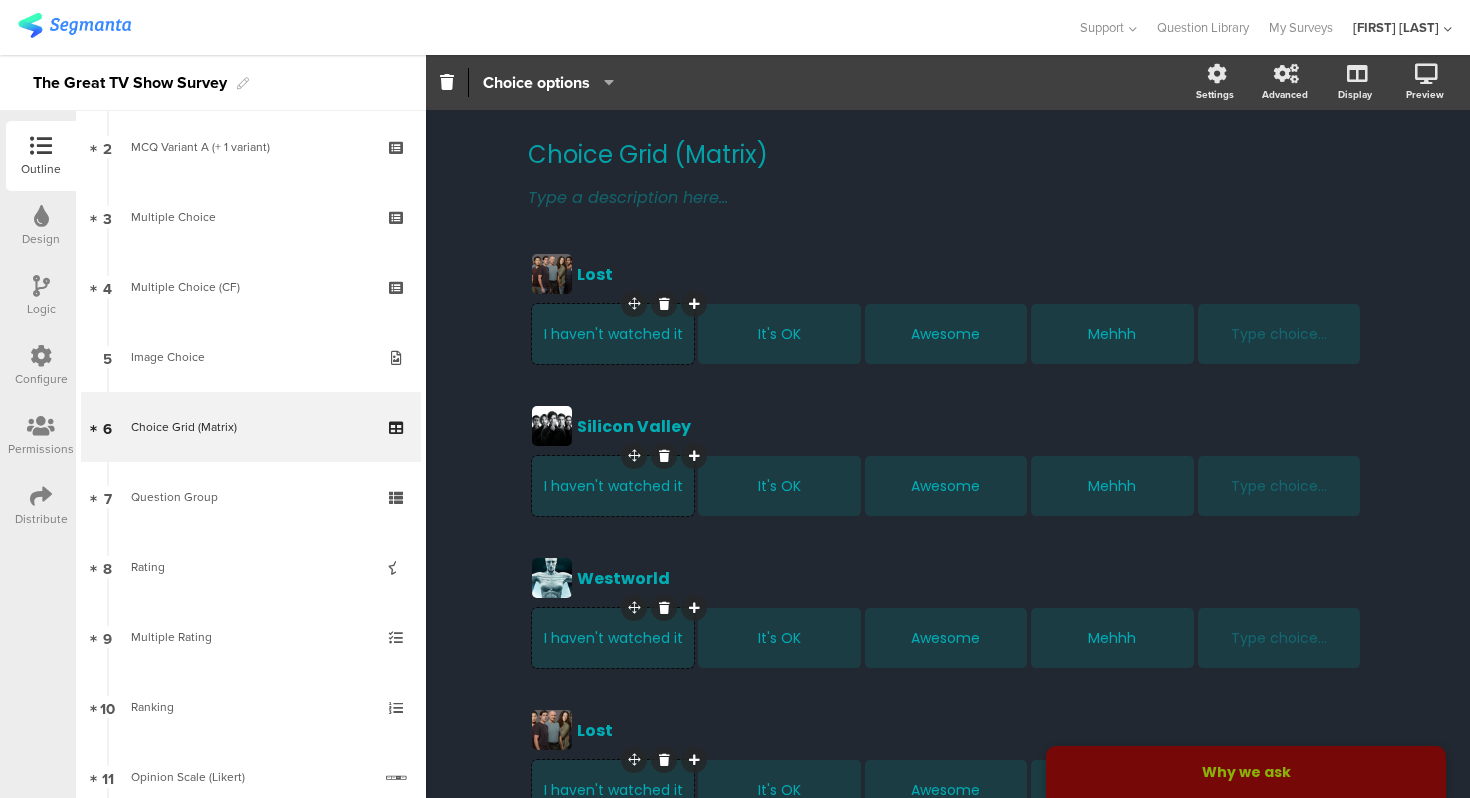 click on "Choice Grid (Matrix)
Choice Grid (Matrix)
Type a description here...
Why we ask
Lost
Lost
I haven't watched it
It's OK
Awesome
Mehhh
Type choice..." 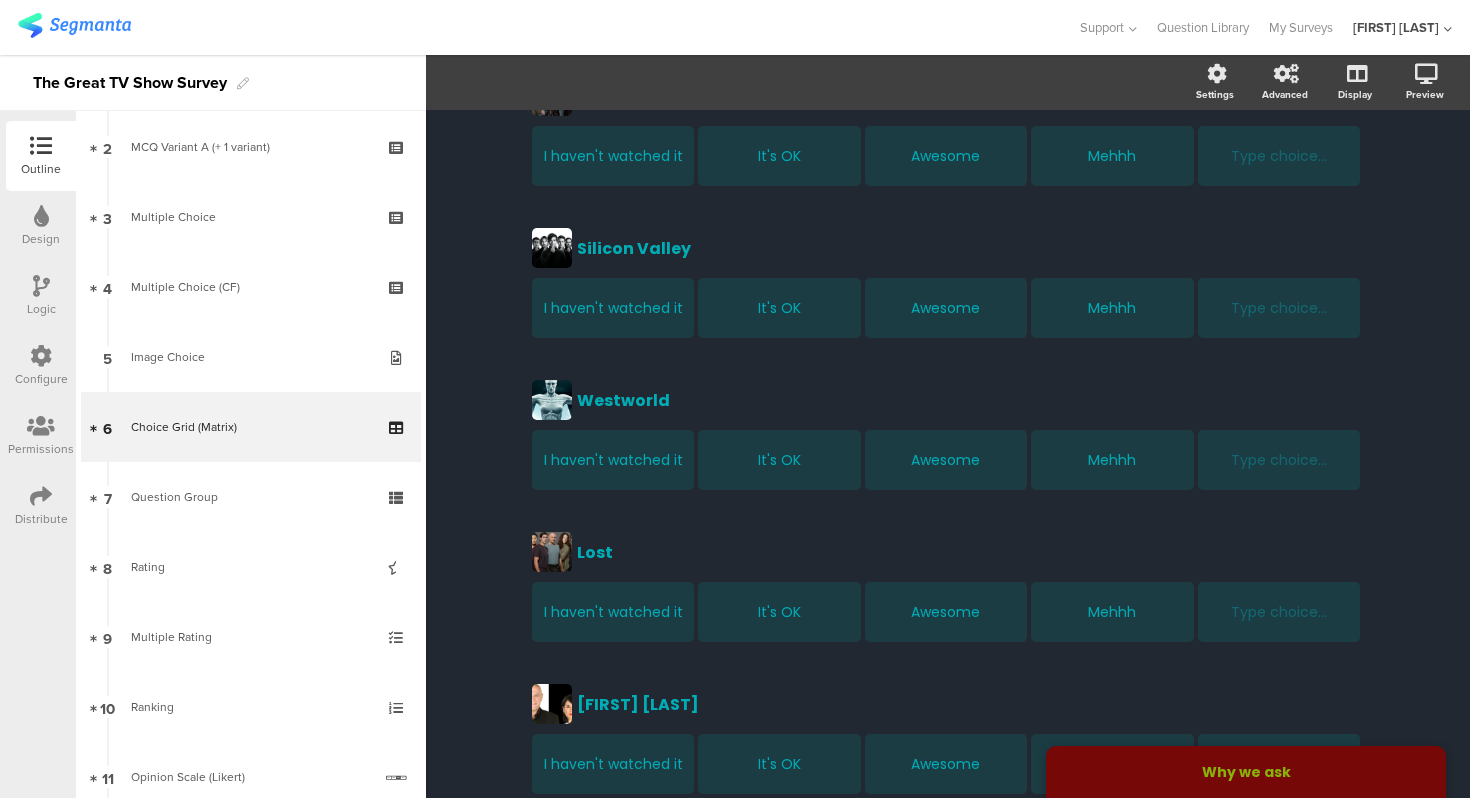 scroll, scrollTop: 466, scrollLeft: 0, axis: vertical 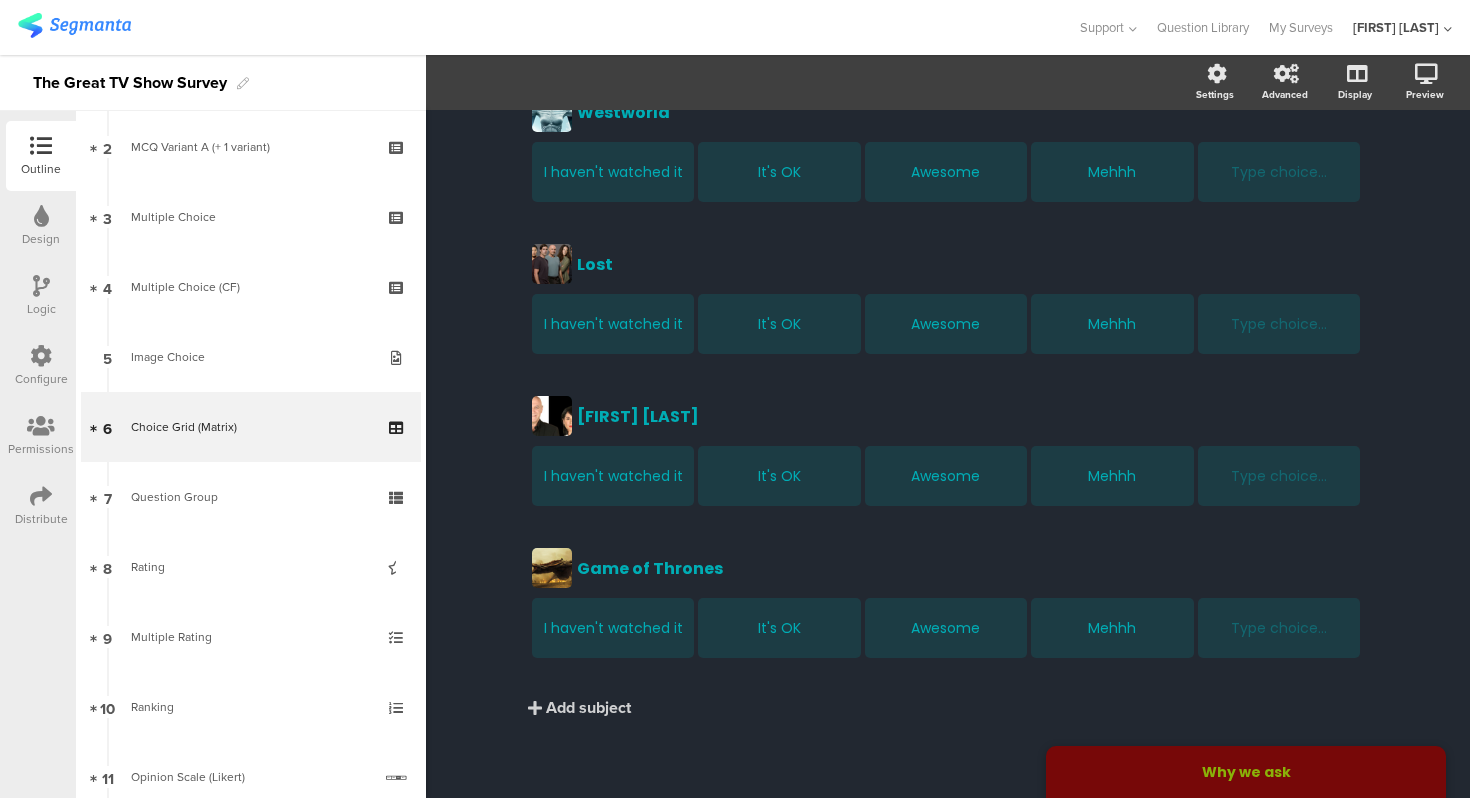 click on "Choice Grid (Matrix)
Choice Grid (Matrix)
Type a description here...
Why we ask
Lost
Lost
I haven't watched it
It's OK
Awesome
Mehhh
Type choice..." 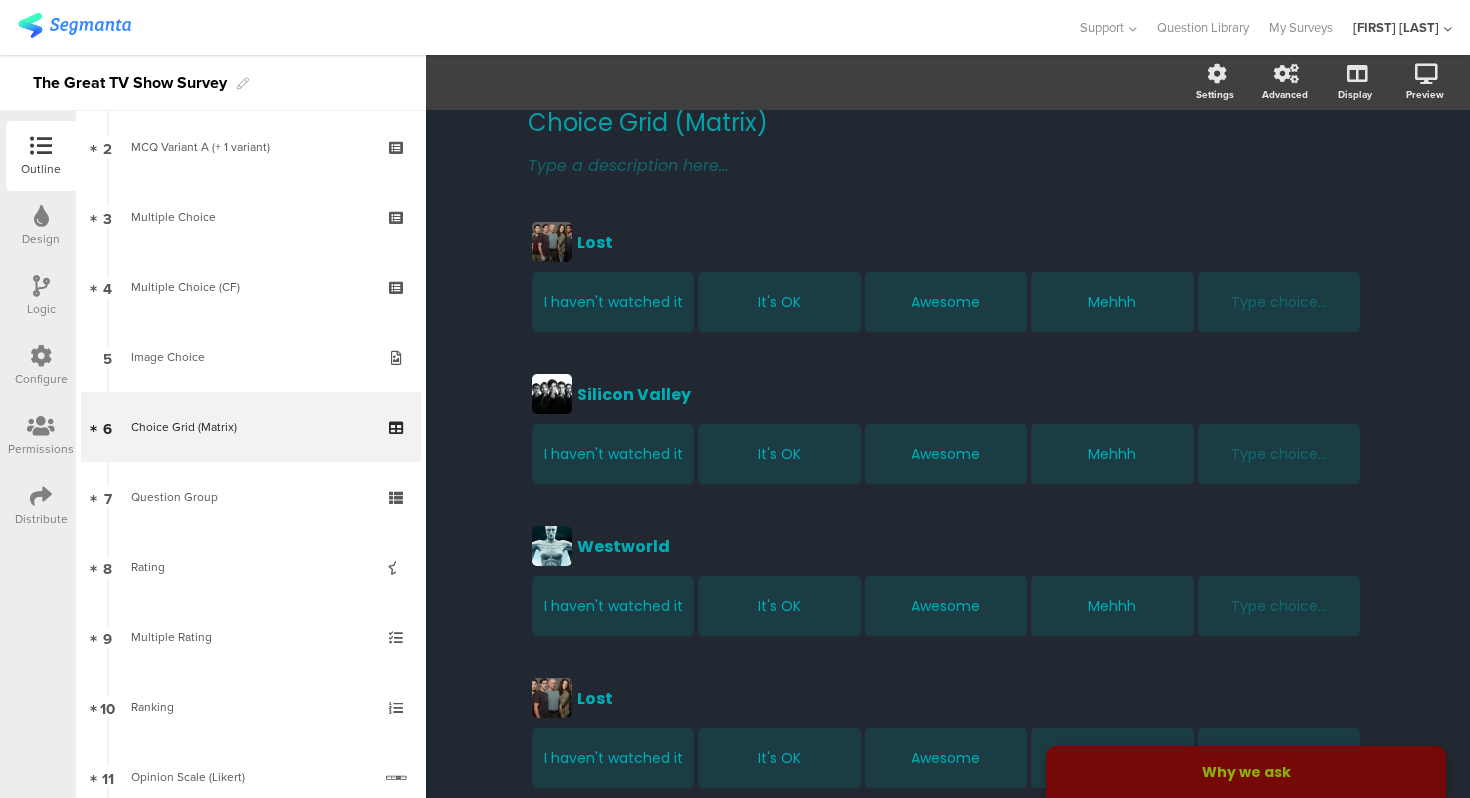 scroll, scrollTop: 0, scrollLeft: 0, axis: both 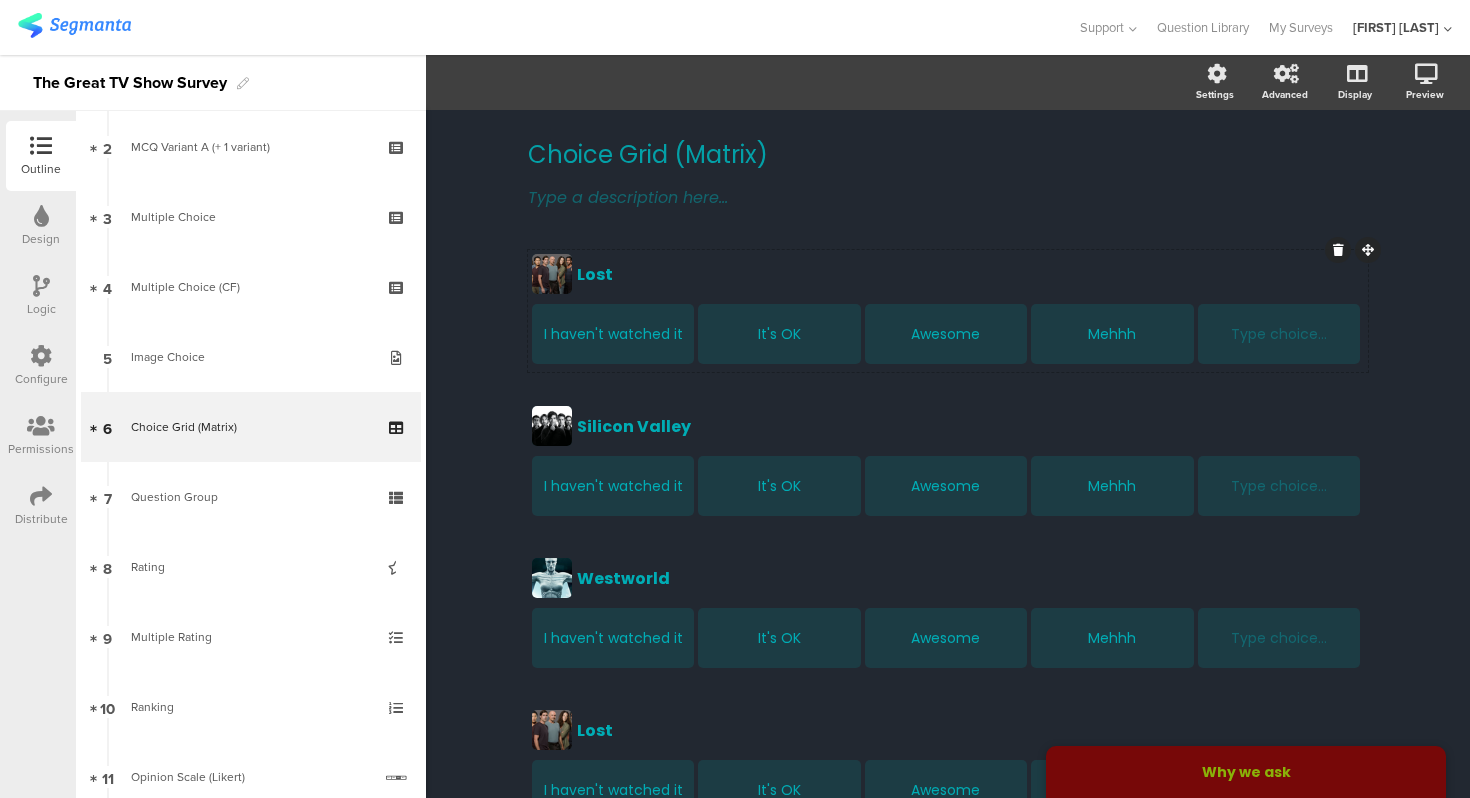 click on "Lost
Lost
I haven't watched it
It's OK
Awesome
Mehhh
Type choice..." at bounding box center [948, 311] 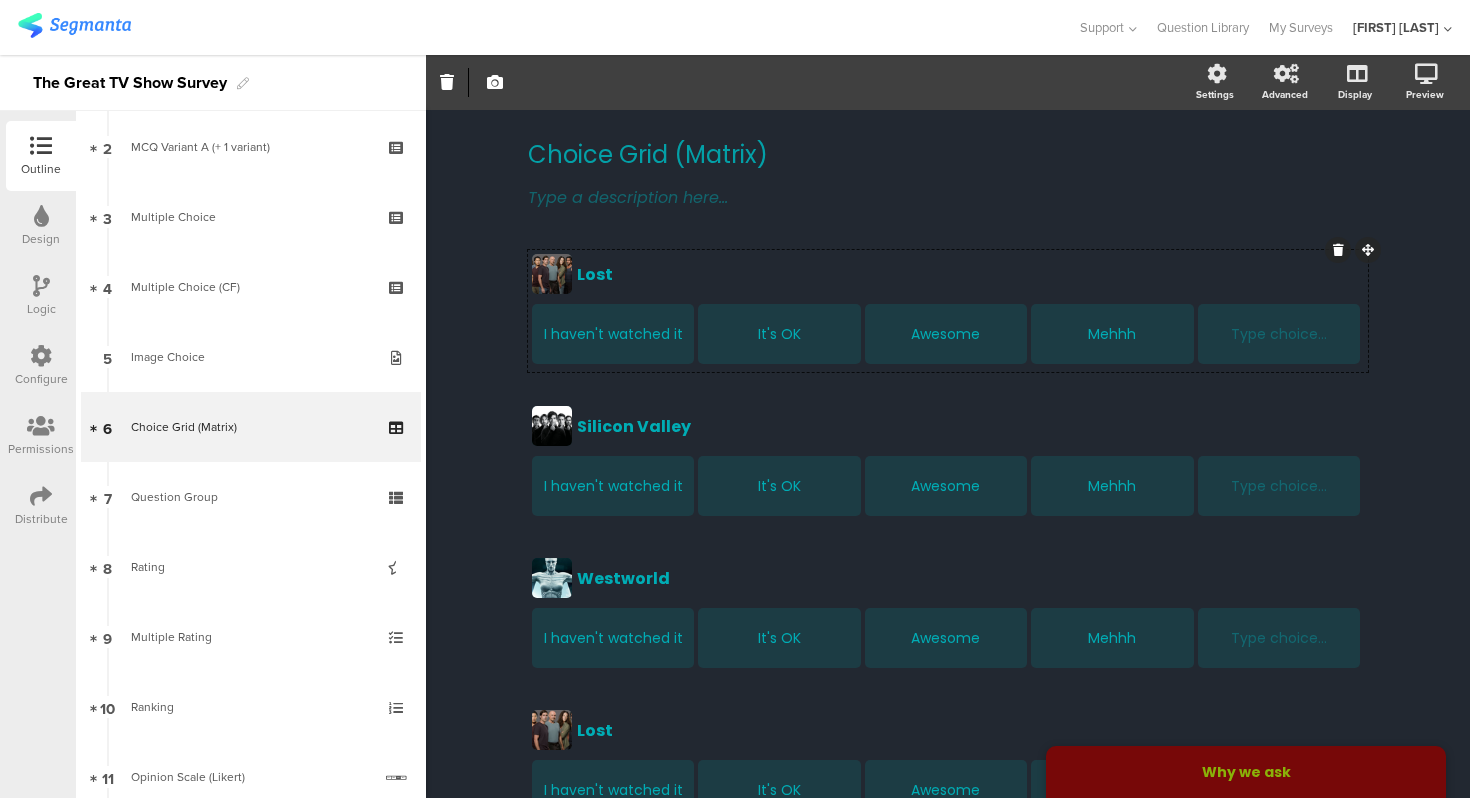 click on "Lost
Lost
I haven't watched it
It's OK
Awesome
Mehhh
Type choice...
Silicon Valley
Silicon Valley
I haven't watched it
It's OK
Awesome
Mehhh" 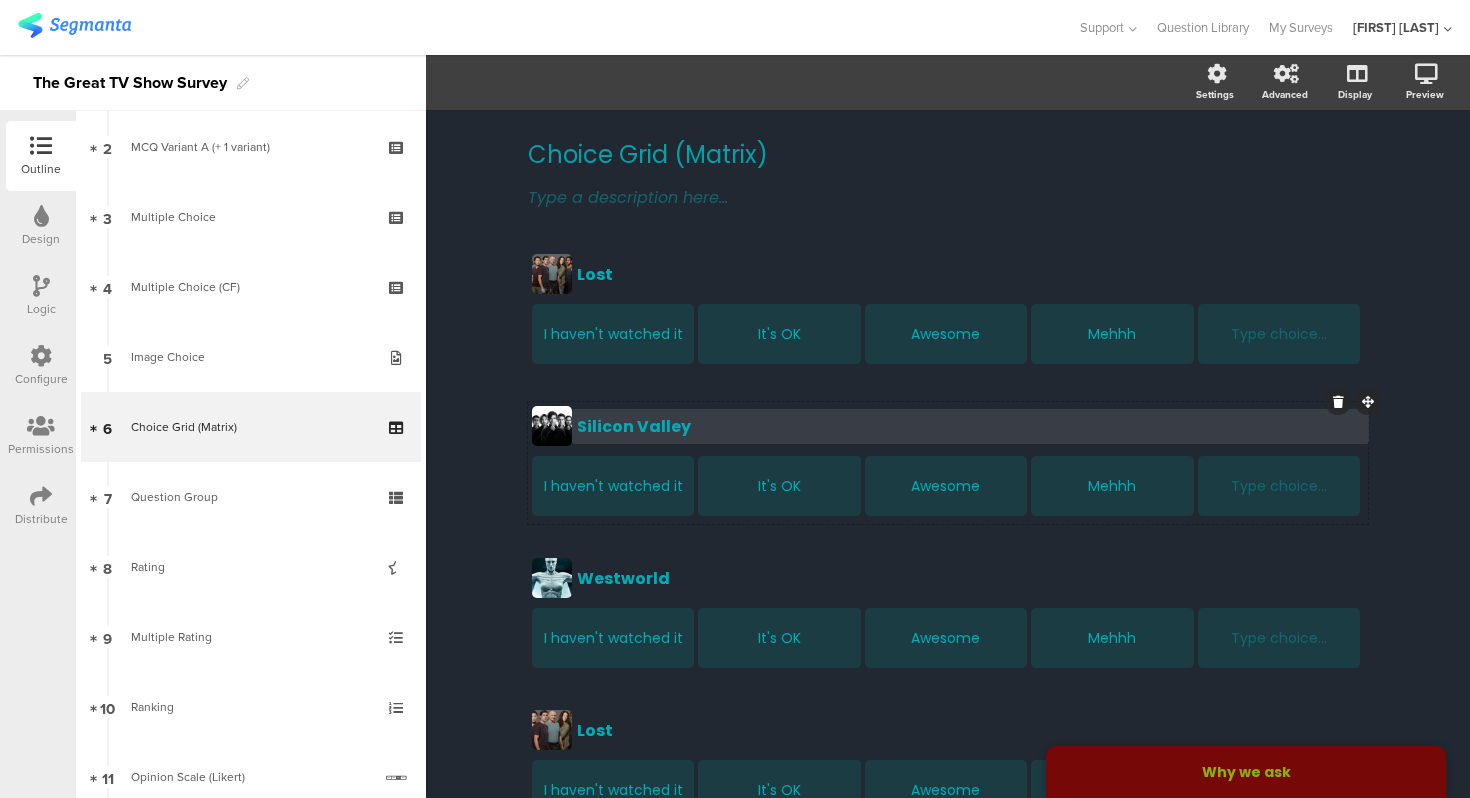 click on "Silicon Valley" at bounding box center (970, 426) 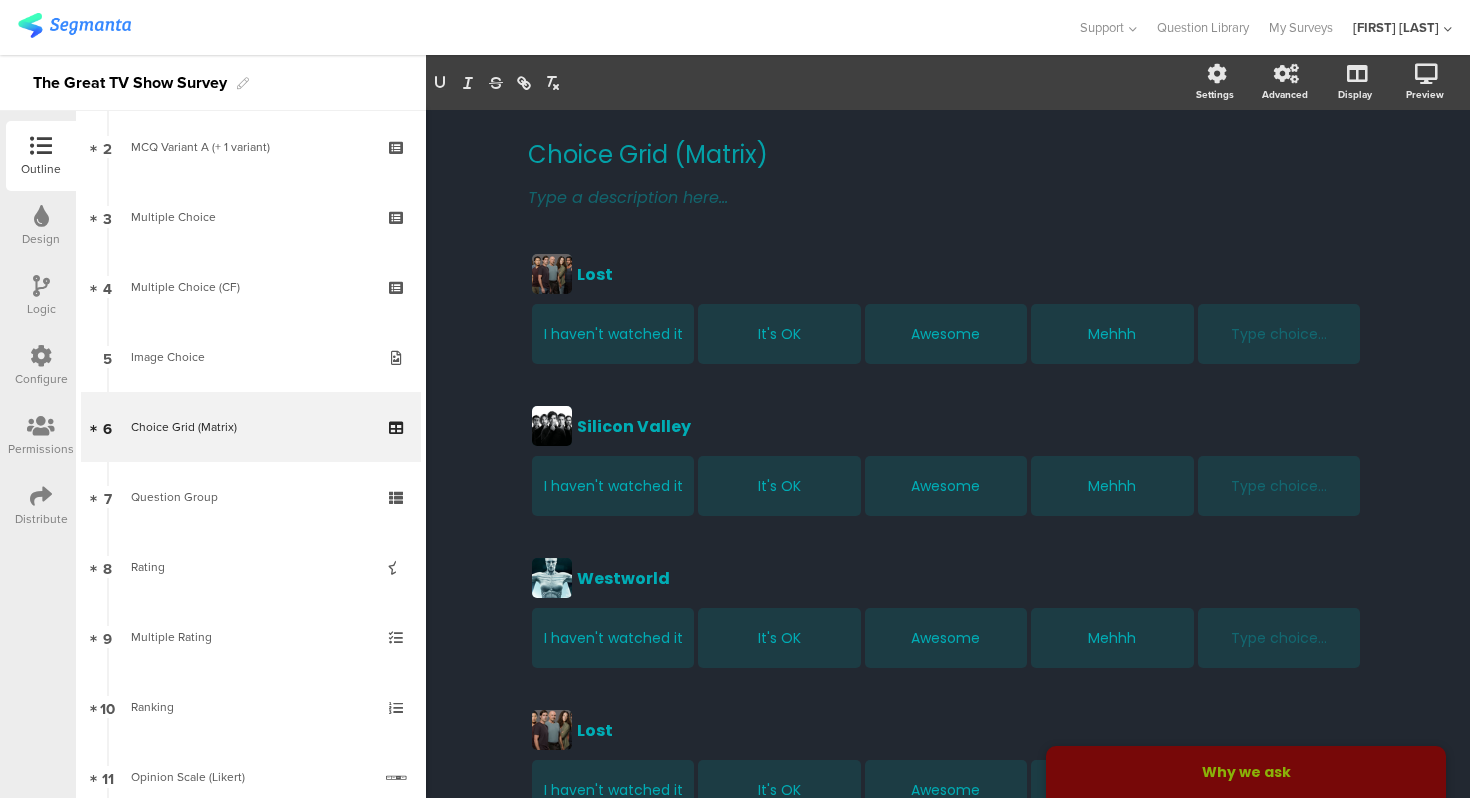 click on "Choice Grid (Matrix)
Choice Grid (Matrix)
Type a description here...
Why we ask
Lost
Lost
I haven't watched it
It's OK
Awesome
Mehhh
Type choice..." 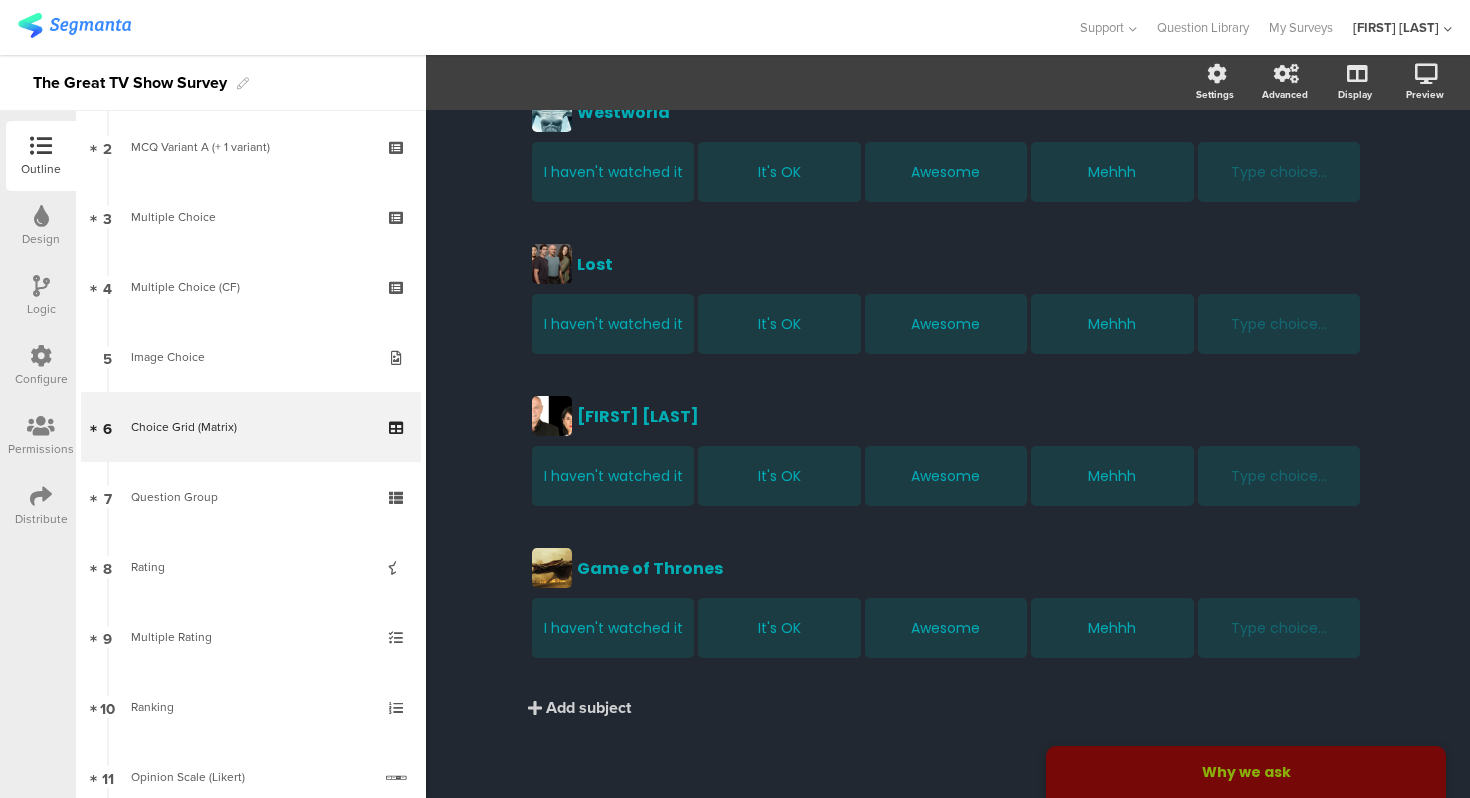 scroll, scrollTop: 0, scrollLeft: 0, axis: both 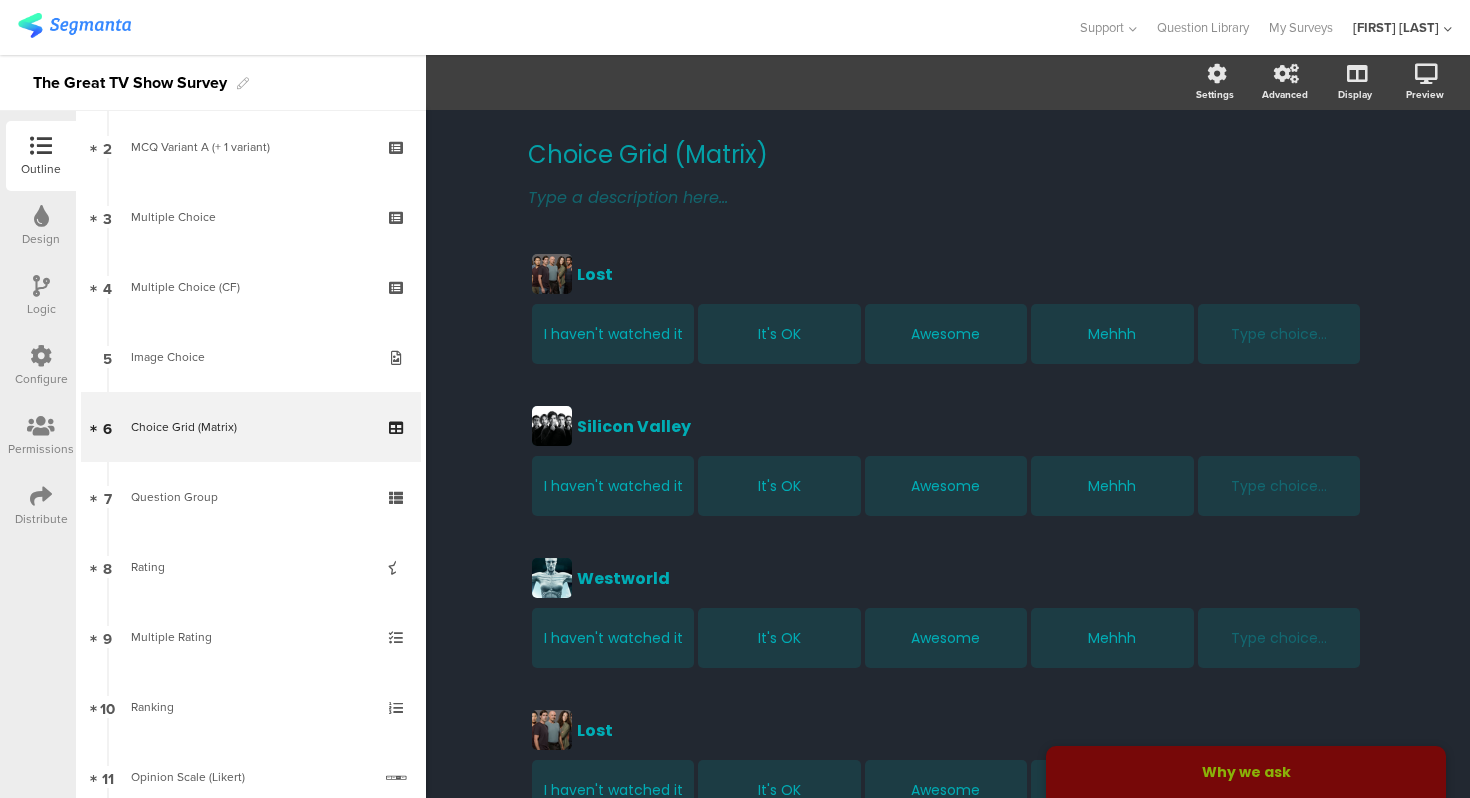 click on "Choice Grid (Matrix)
Choice Grid (Matrix)
Type a description here...
Why we ask
Lost
Lost
I haven't watched it
It's OK
Awesome
Mehhh
Type choice..." 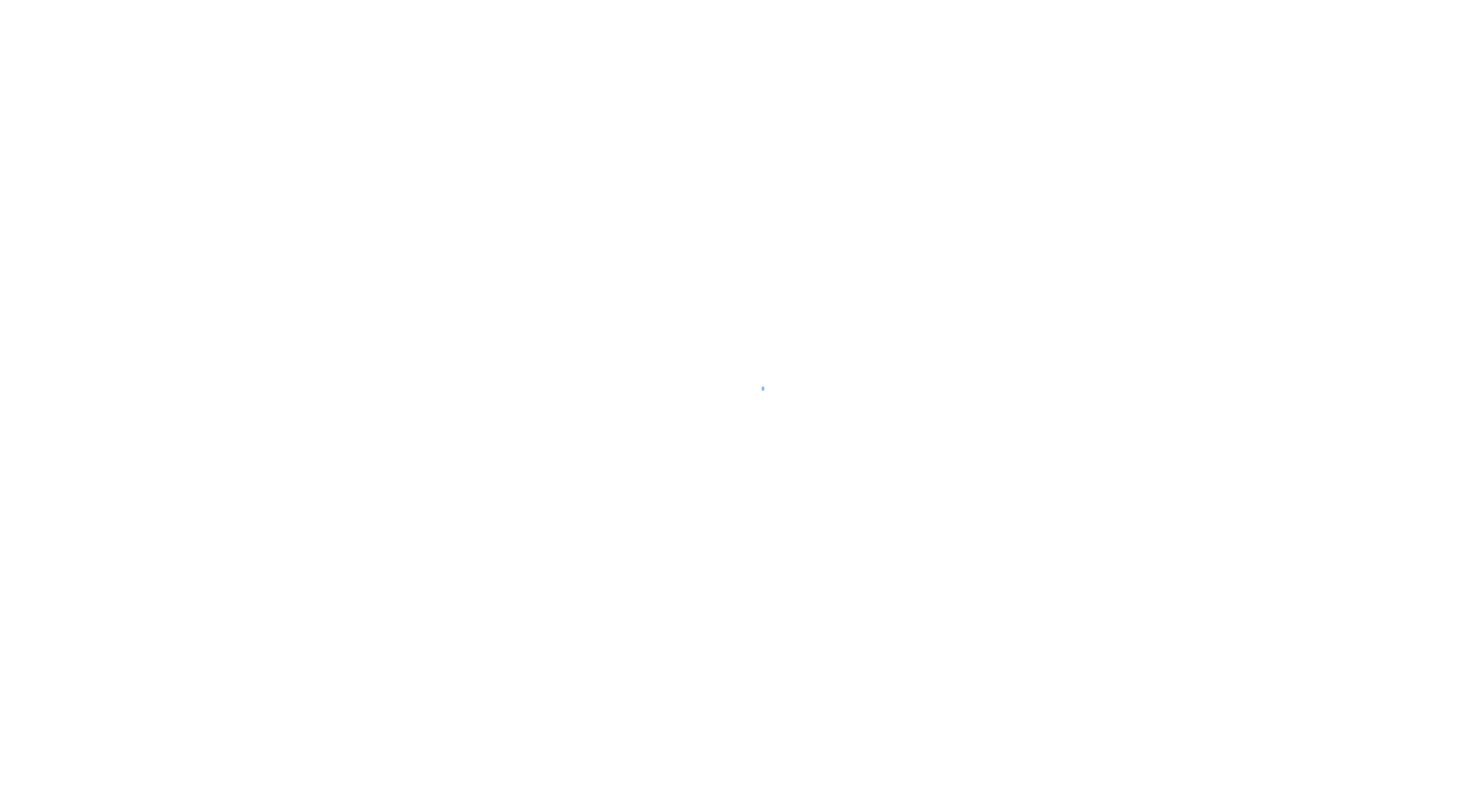 scroll, scrollTop: 0, scrollLeft: 0, axis: both 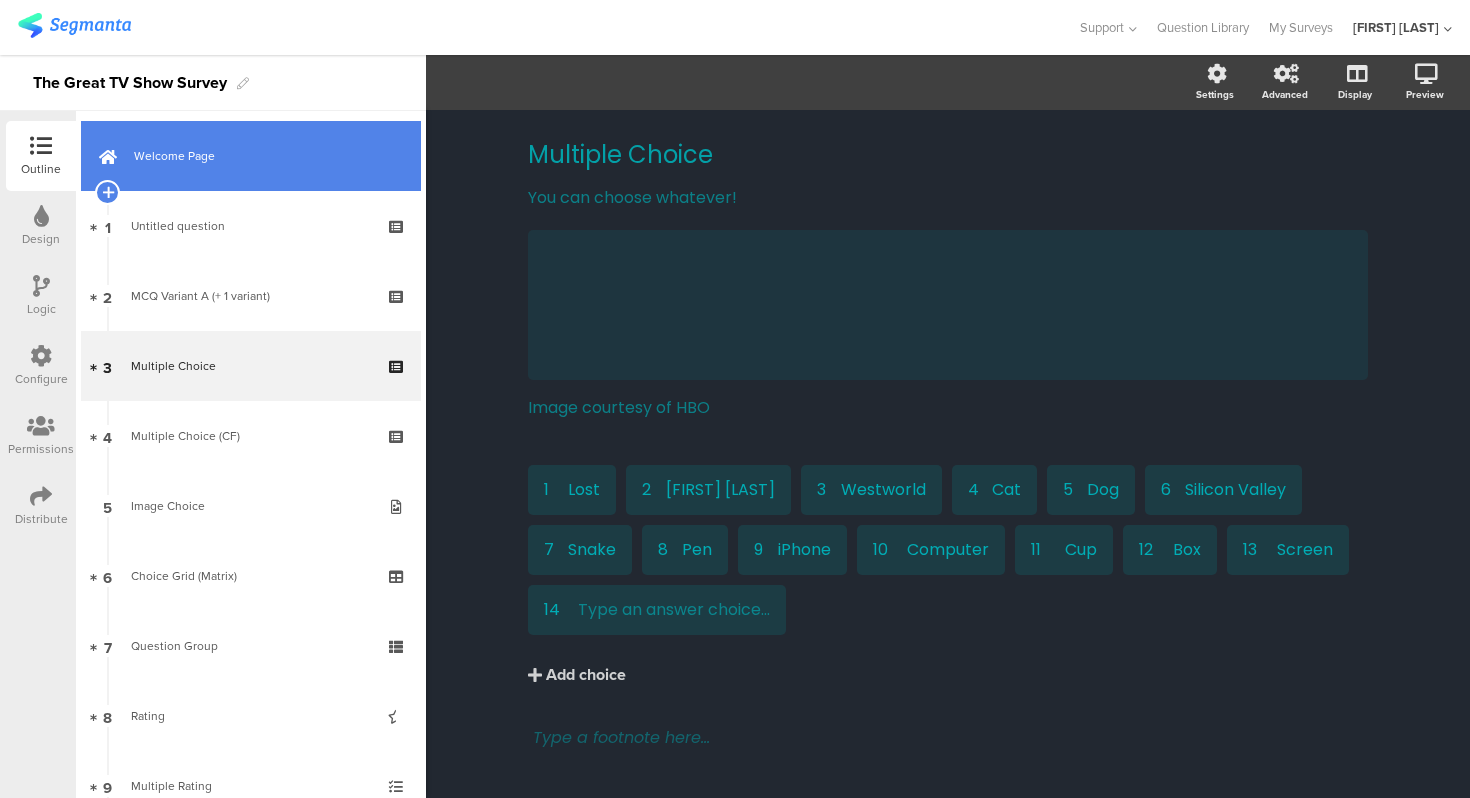click on "Welcome Page" at bounding box center [251, 156] 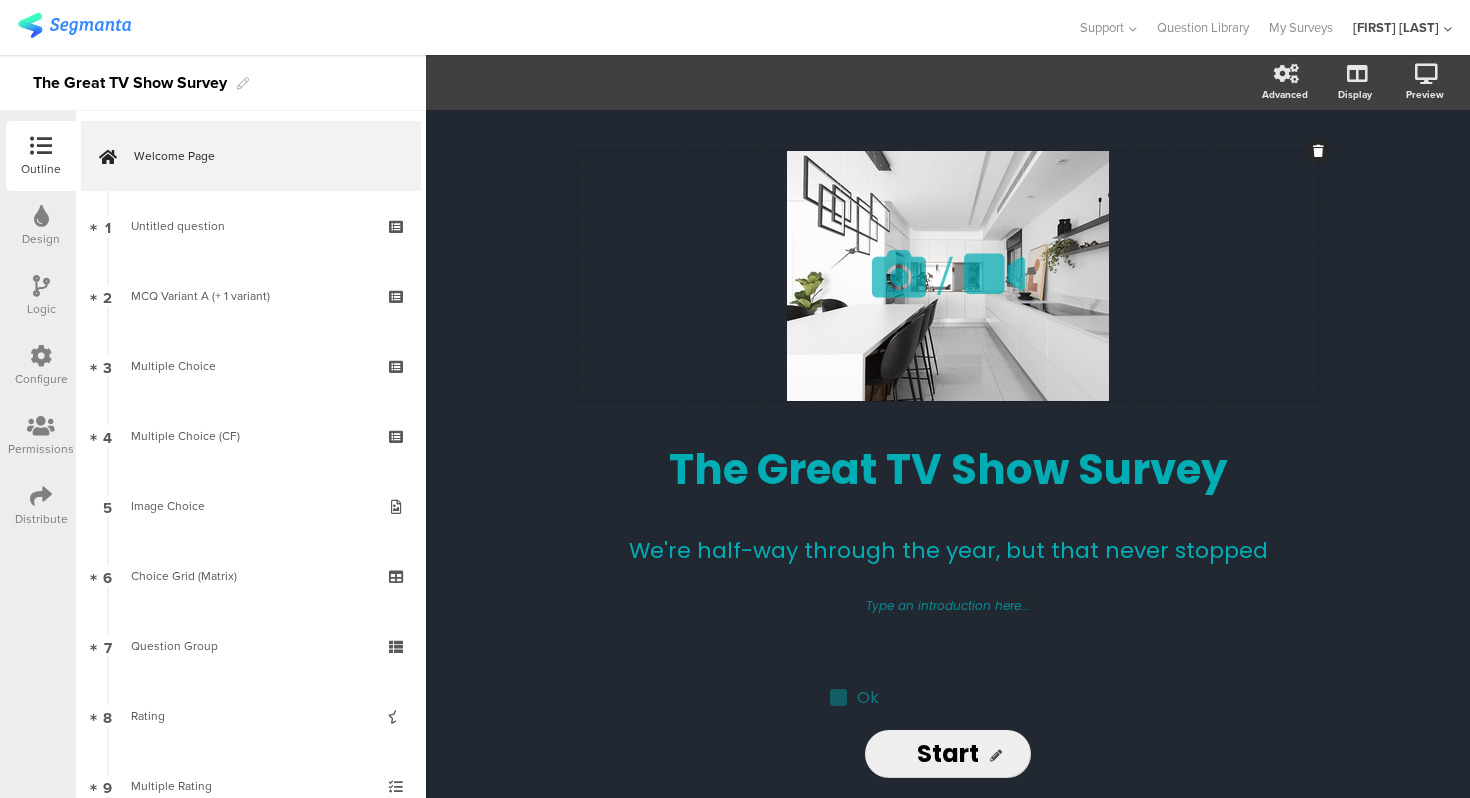 click on "/" 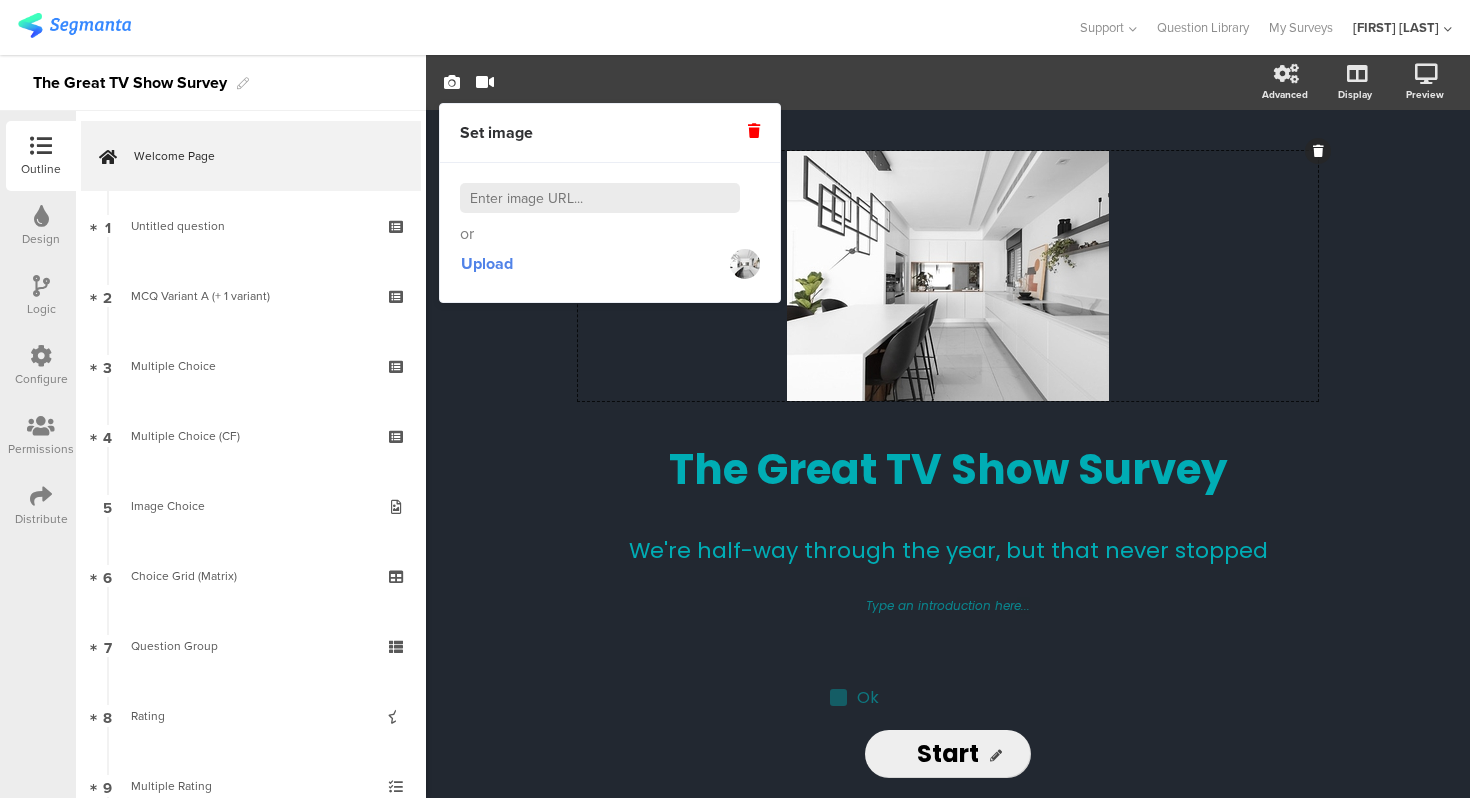 click on "/
The Great TV Show Survey
The Great TV Show Survey
We're half-way through the year, but that never stopped
We're half-way through the year, but that never stopped
Type an introduction here...
Ok
Ok
Start
Start" 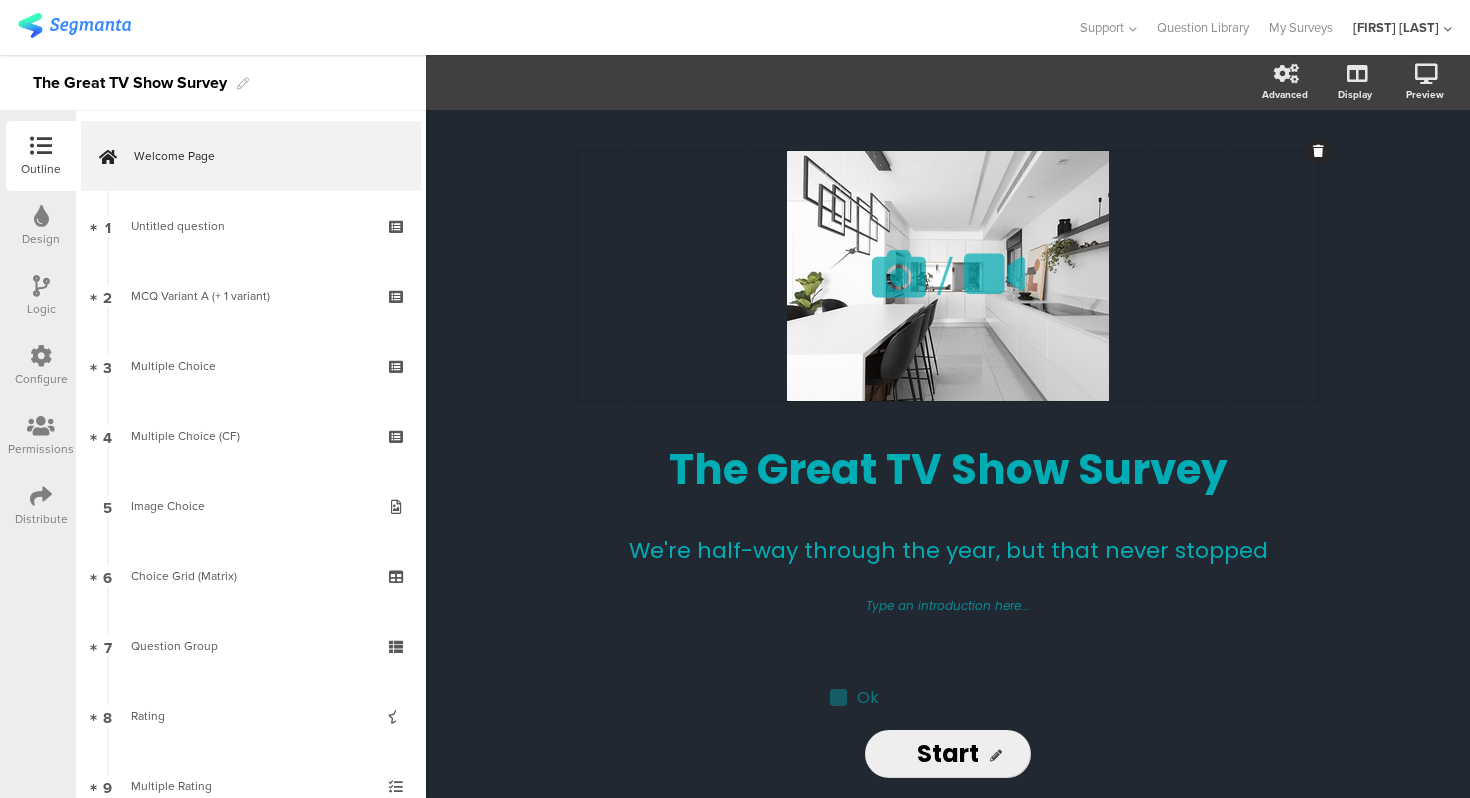 click on "/" 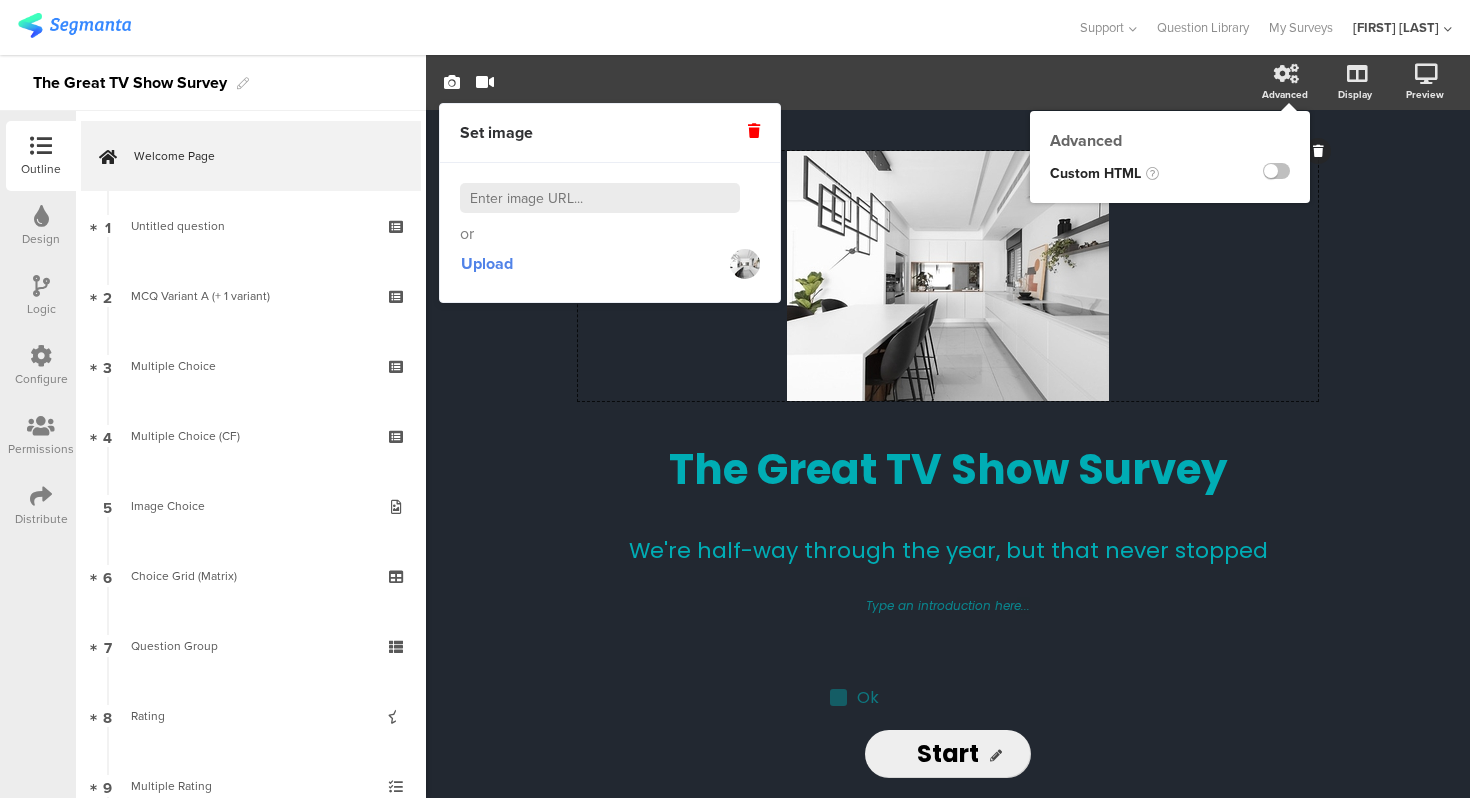 click on "Advanced
Custom HTML" 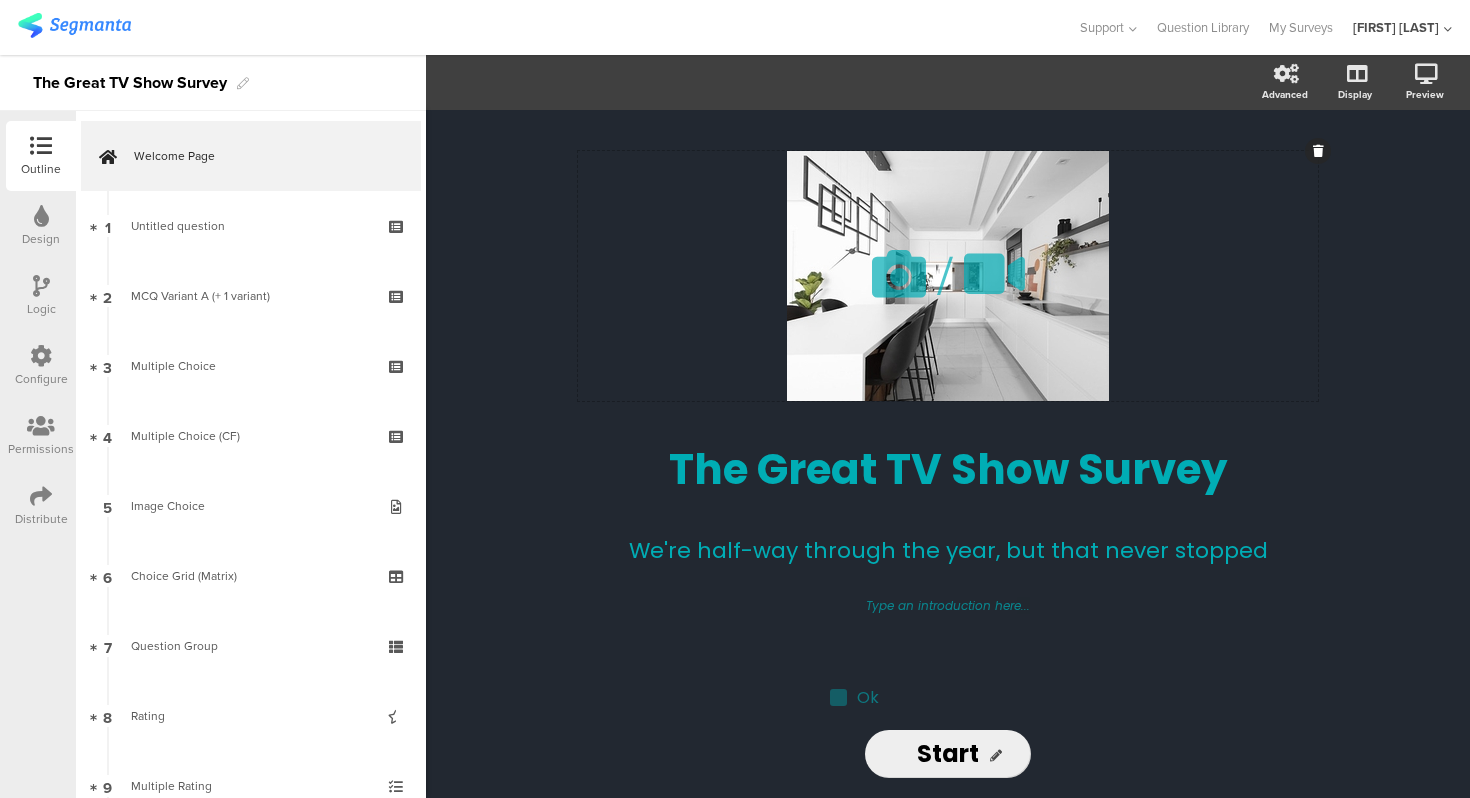 click on "/" 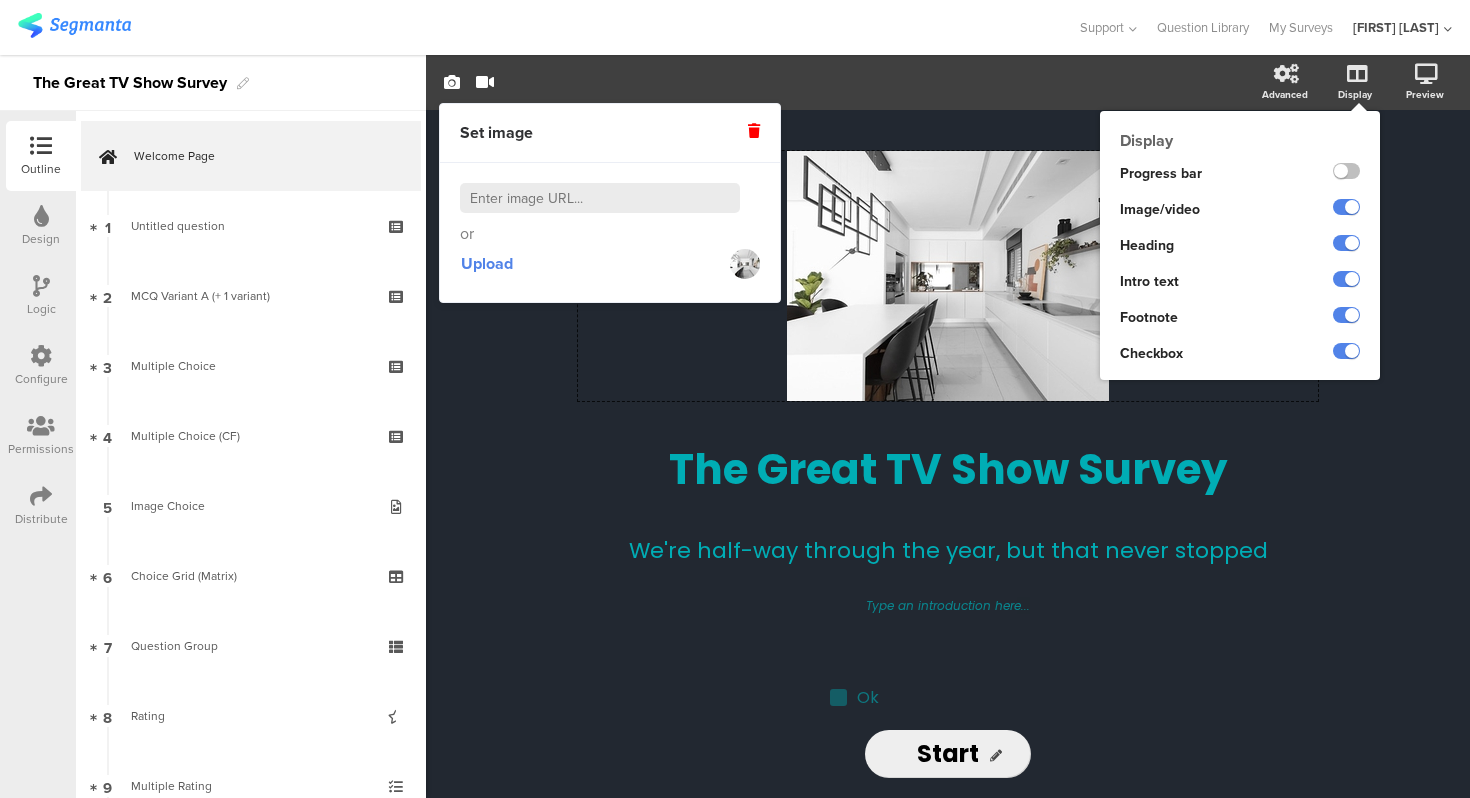 click on "Display" 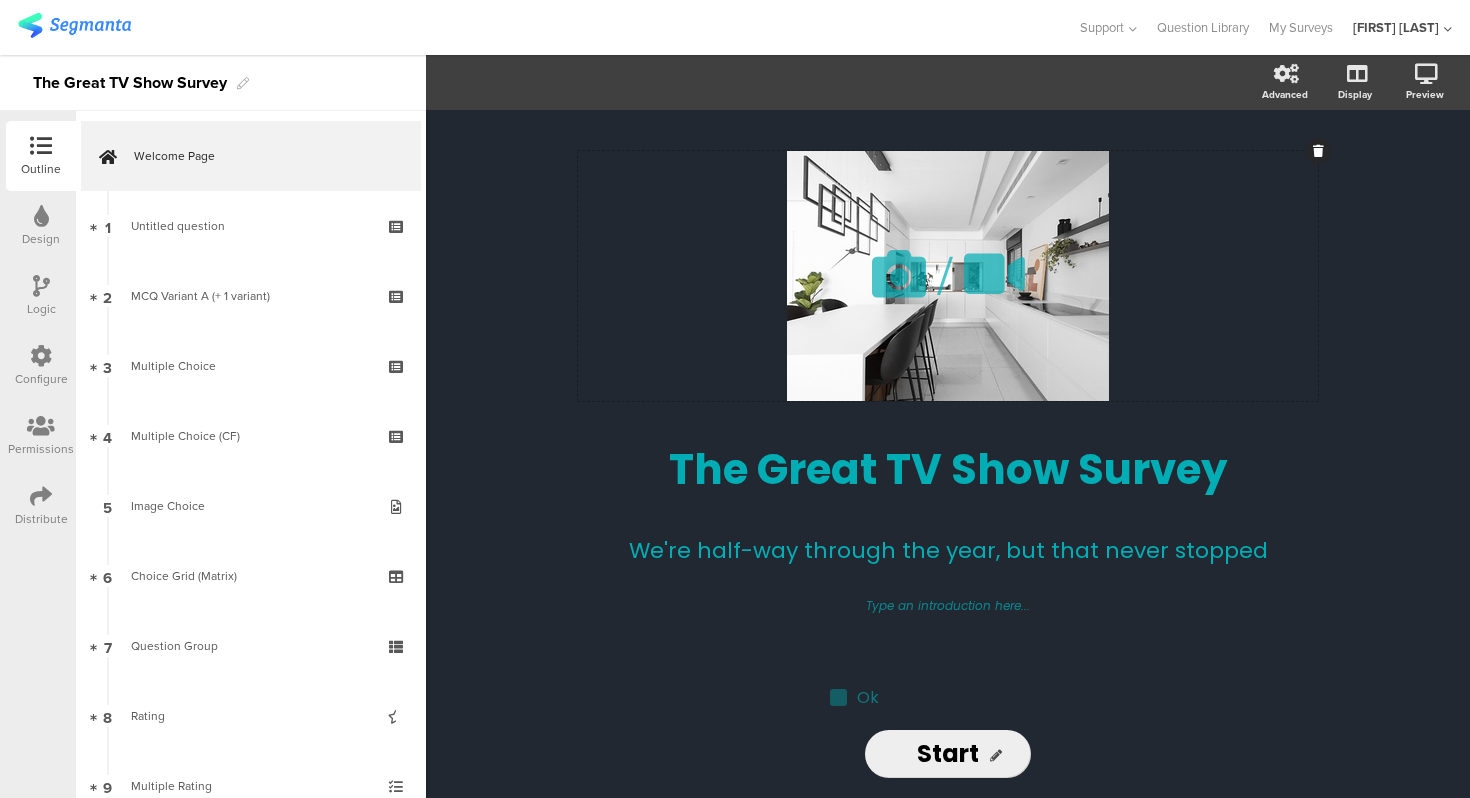 click on "/" 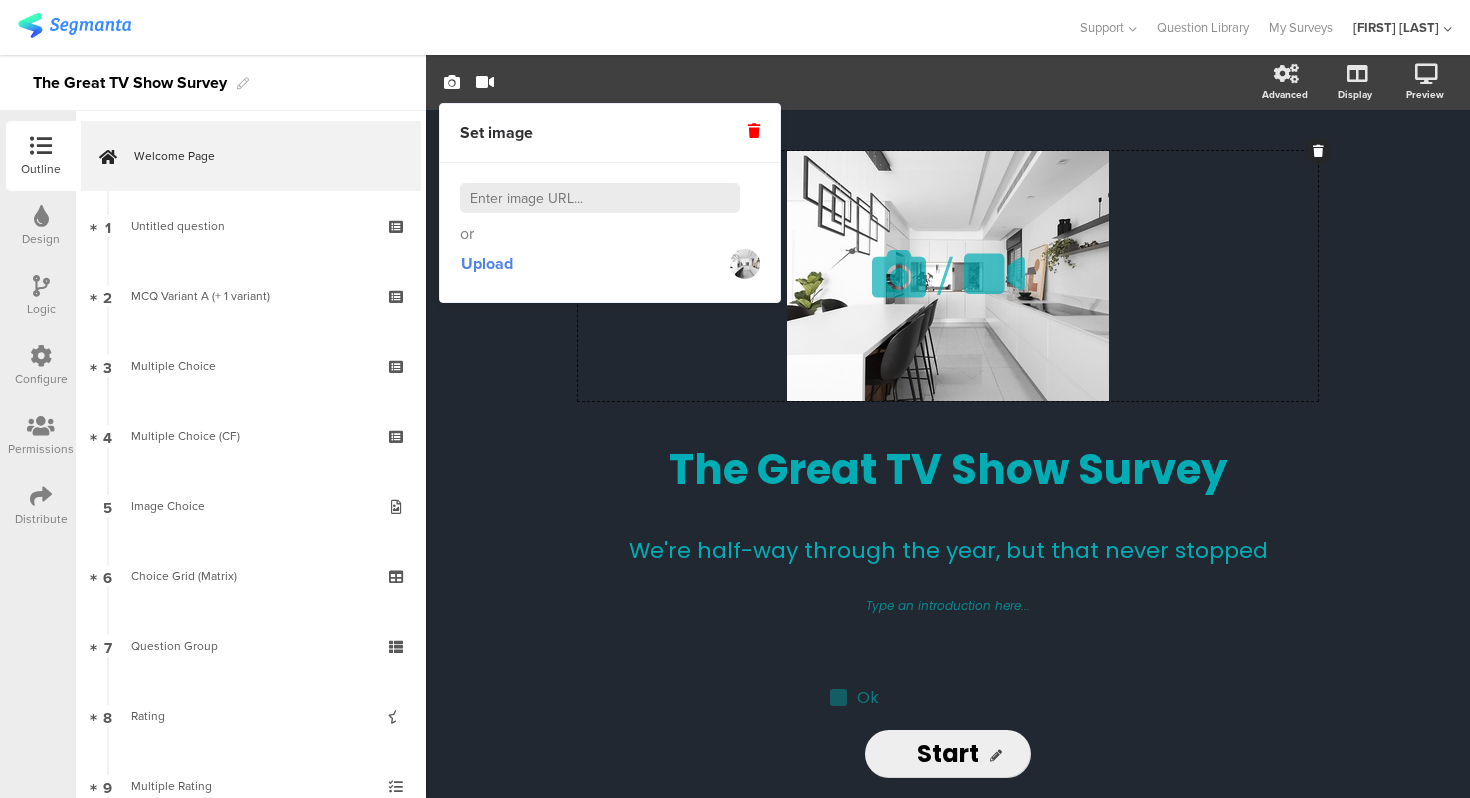click on "/" 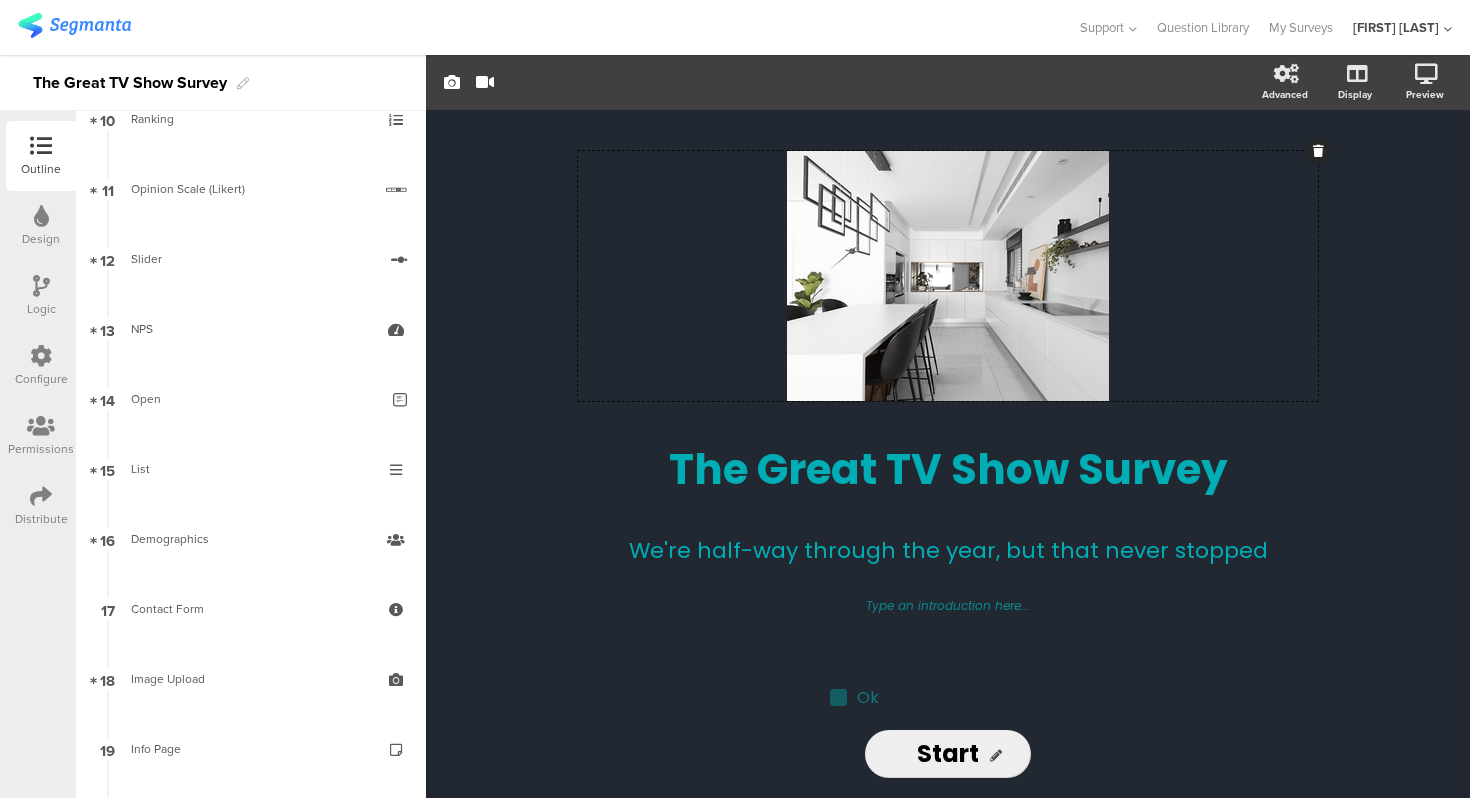 scroll, scrollTop: 978, scrollLeft: 0, axis: vertical 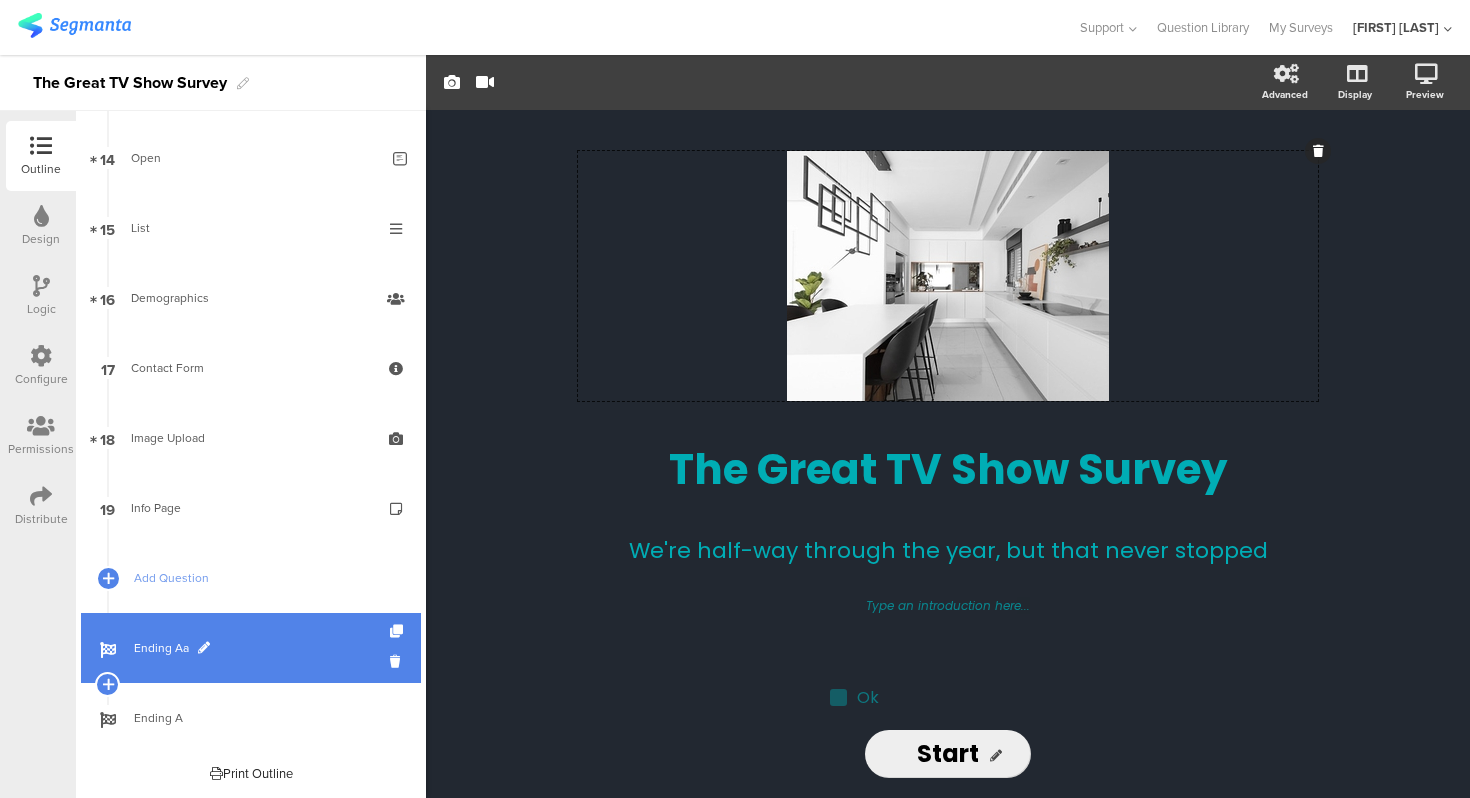 click on "Ending Aa" at bounding box center (251, 648) 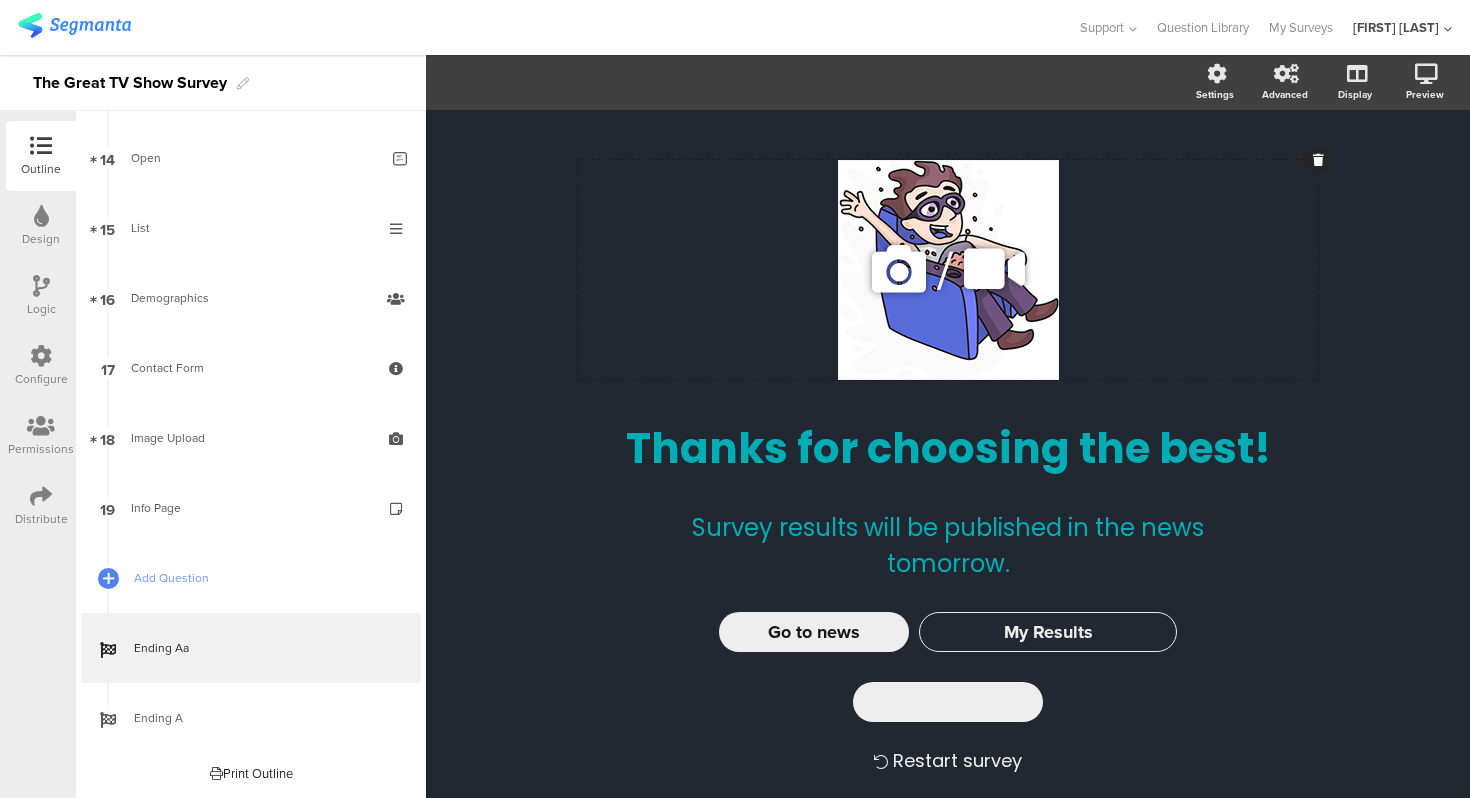 click on "/" 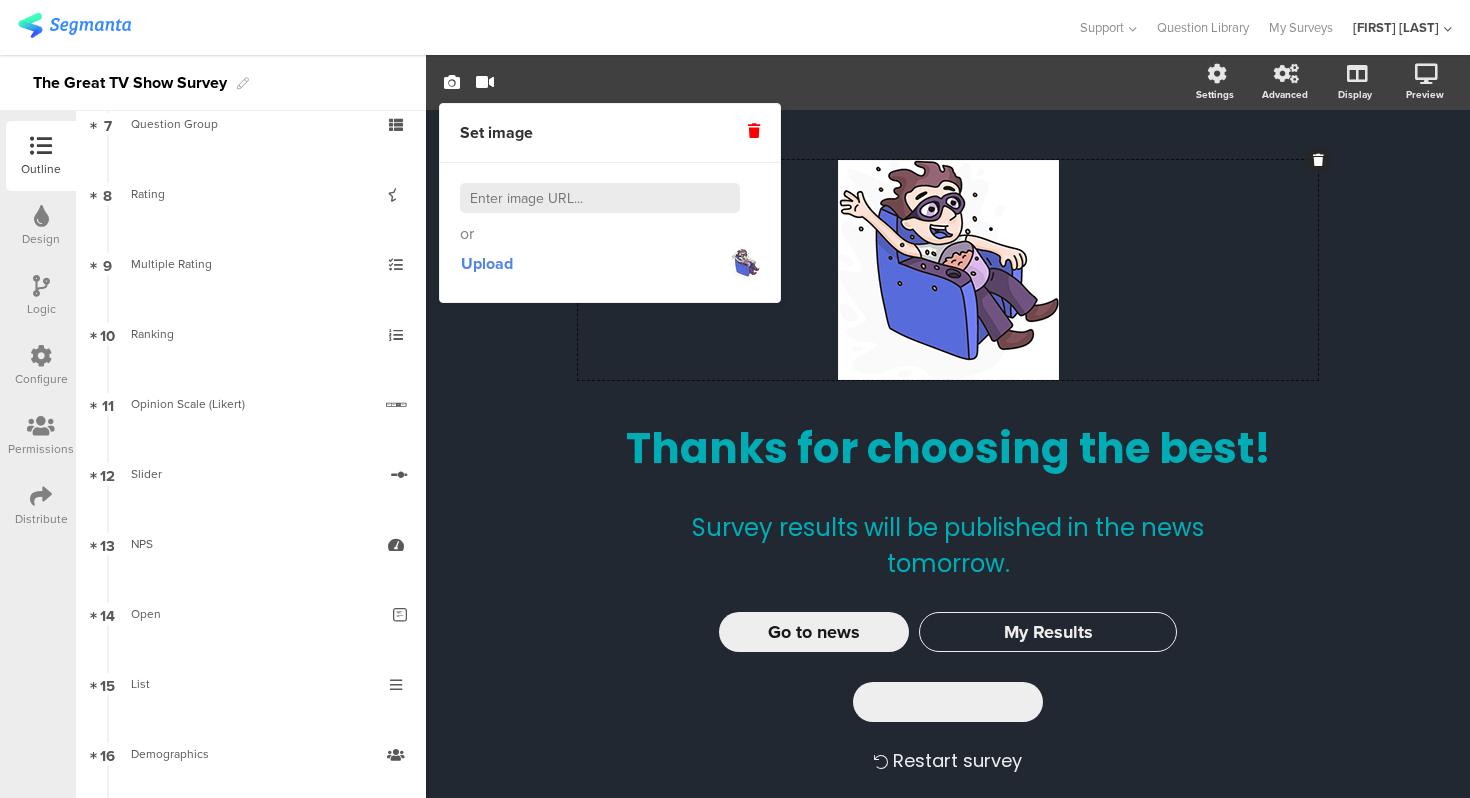 scroll, scrollTop: 0, scrollLeft: 0, axis: both 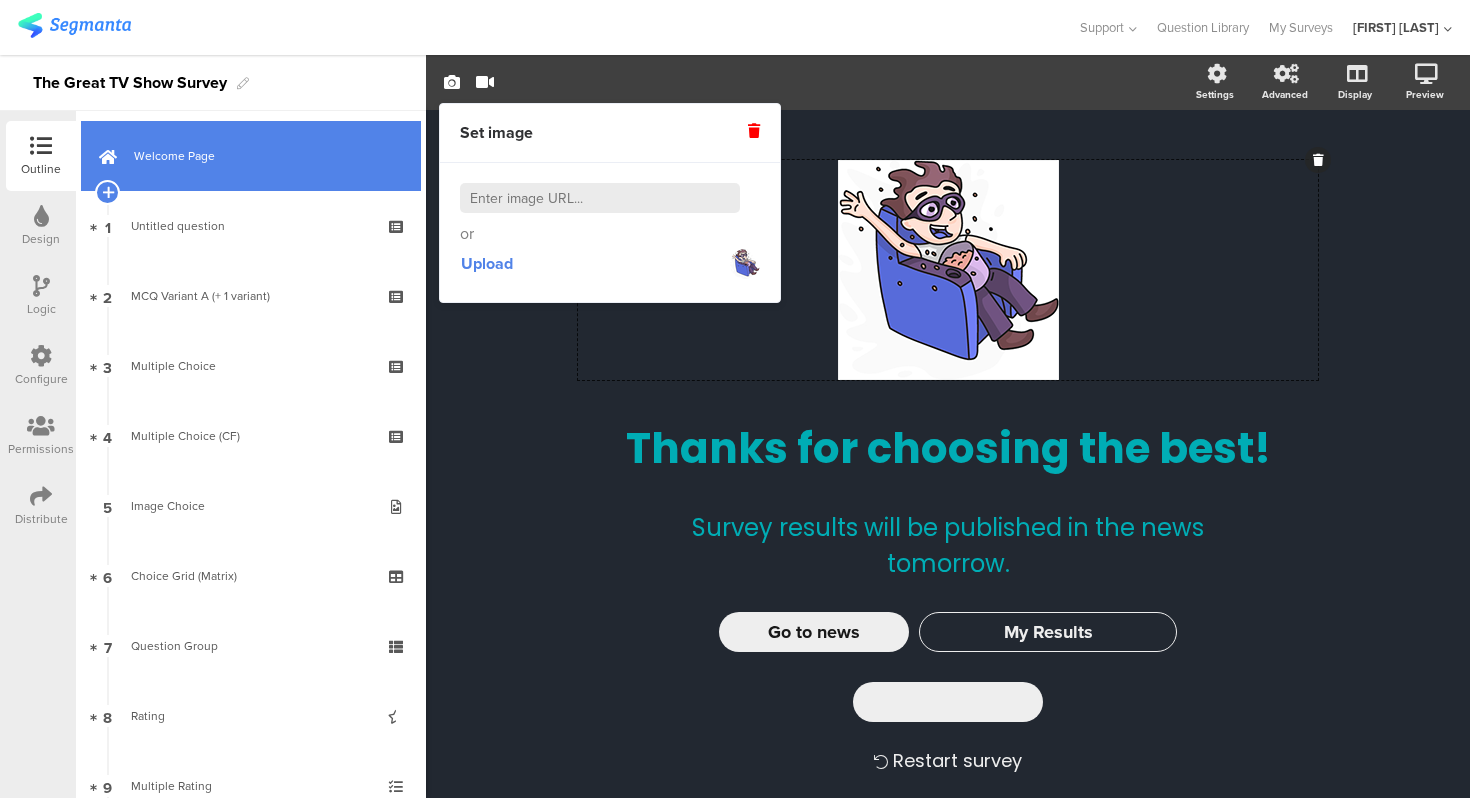 click on "Welcome Page" at bounding box center [251, 156] 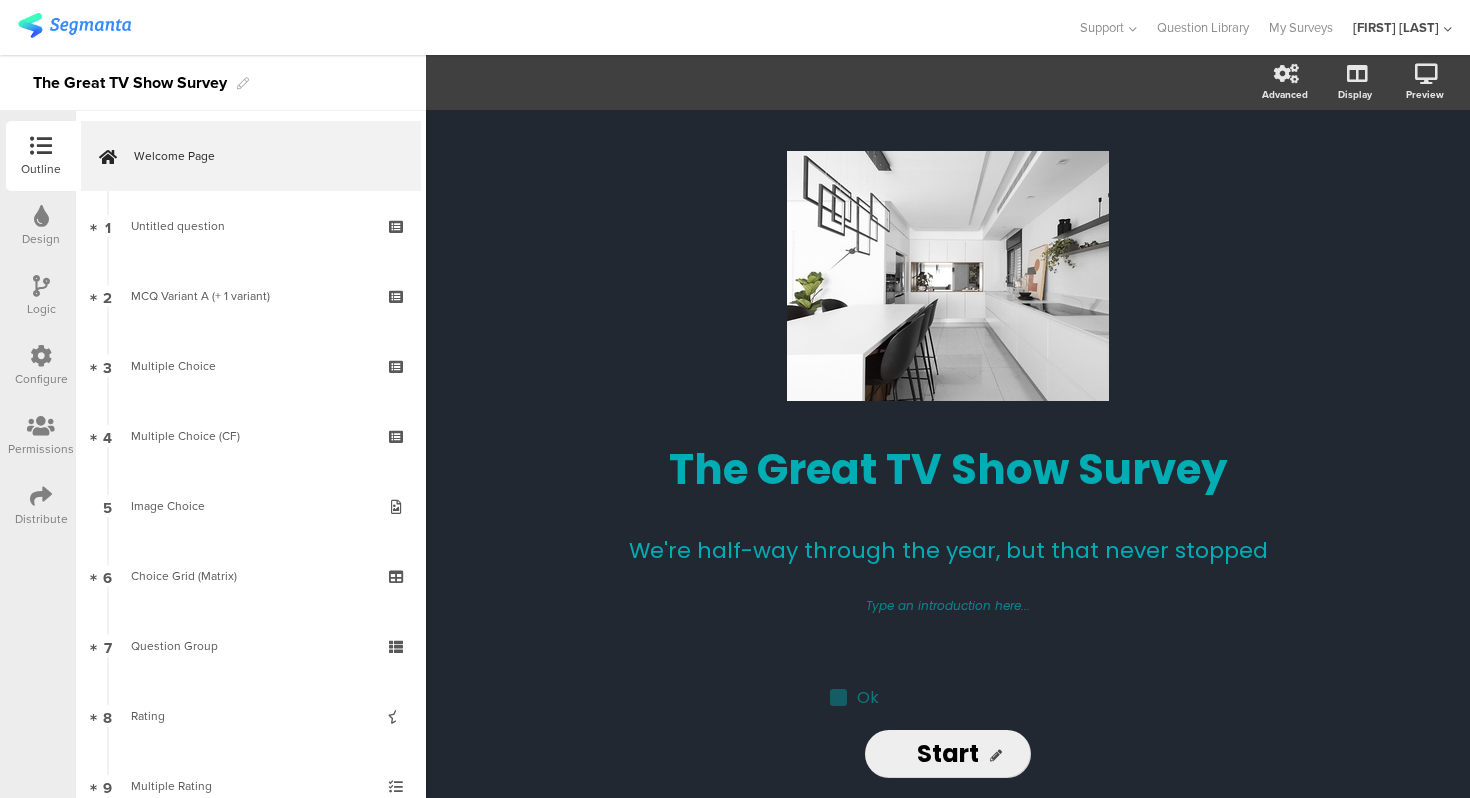 click on "Design" at bounding box center (41, 226) 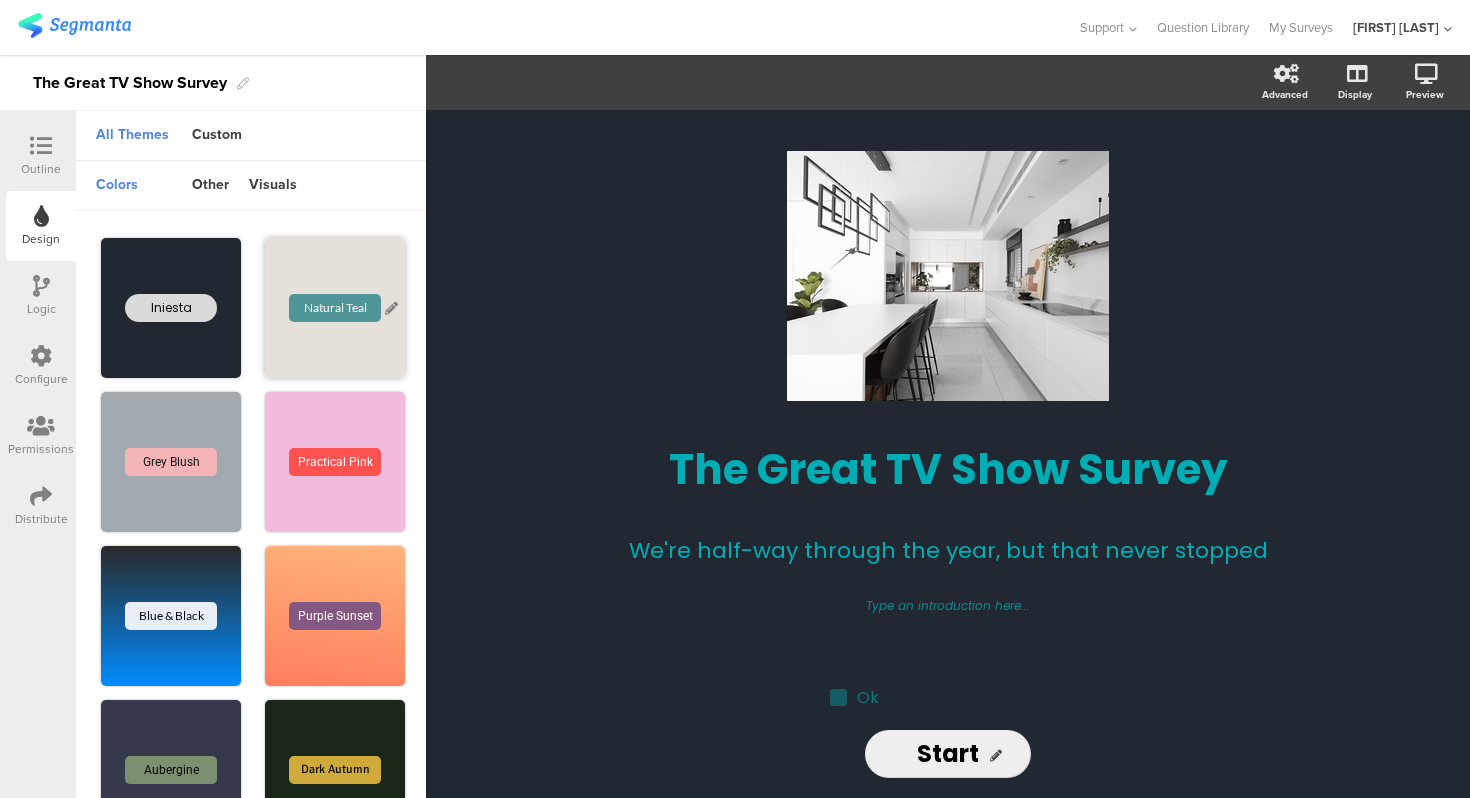 click on "Natural Teal" at bounding box center [335, 308] 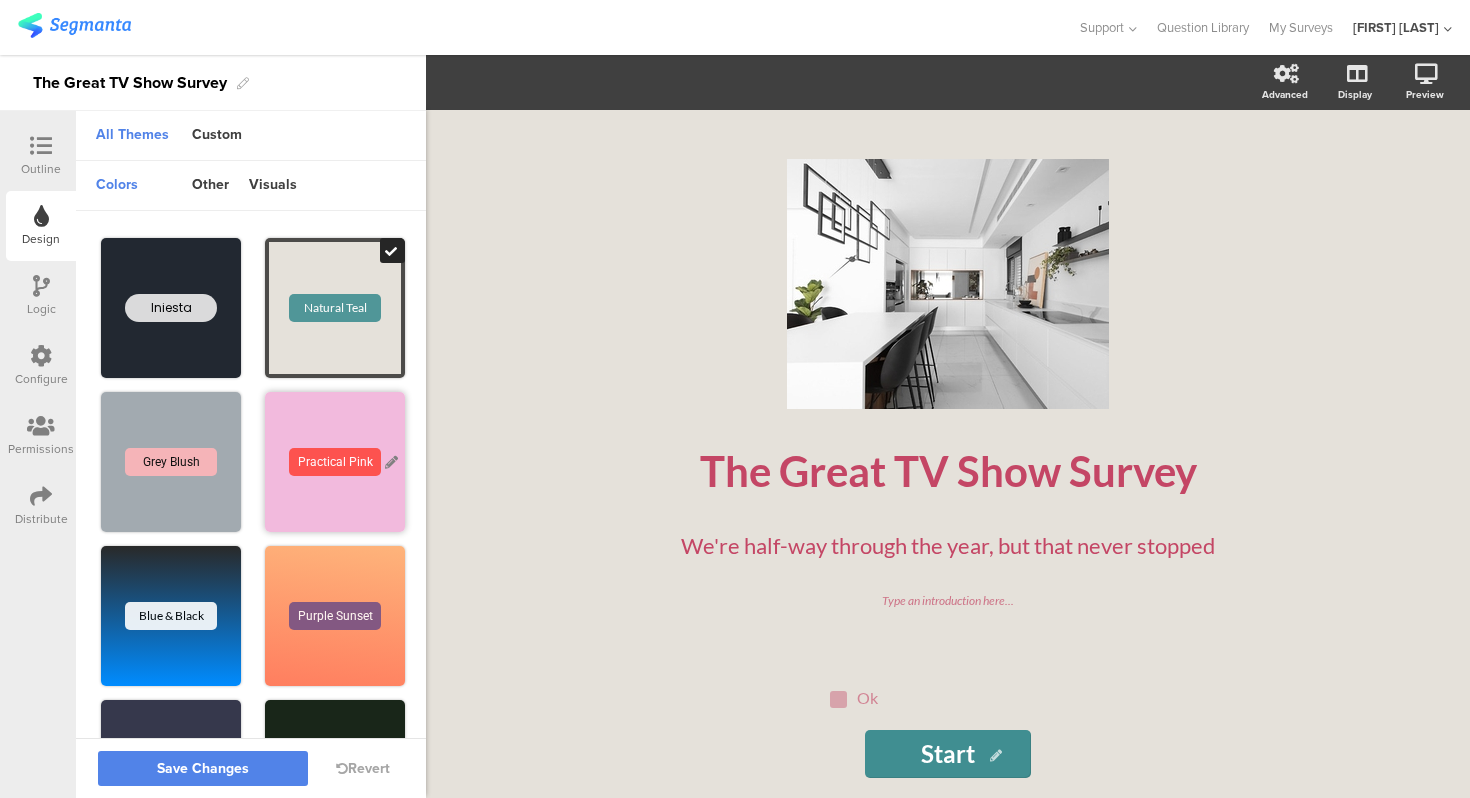 click on "Practical Pink" at bounding box center [335, 462] 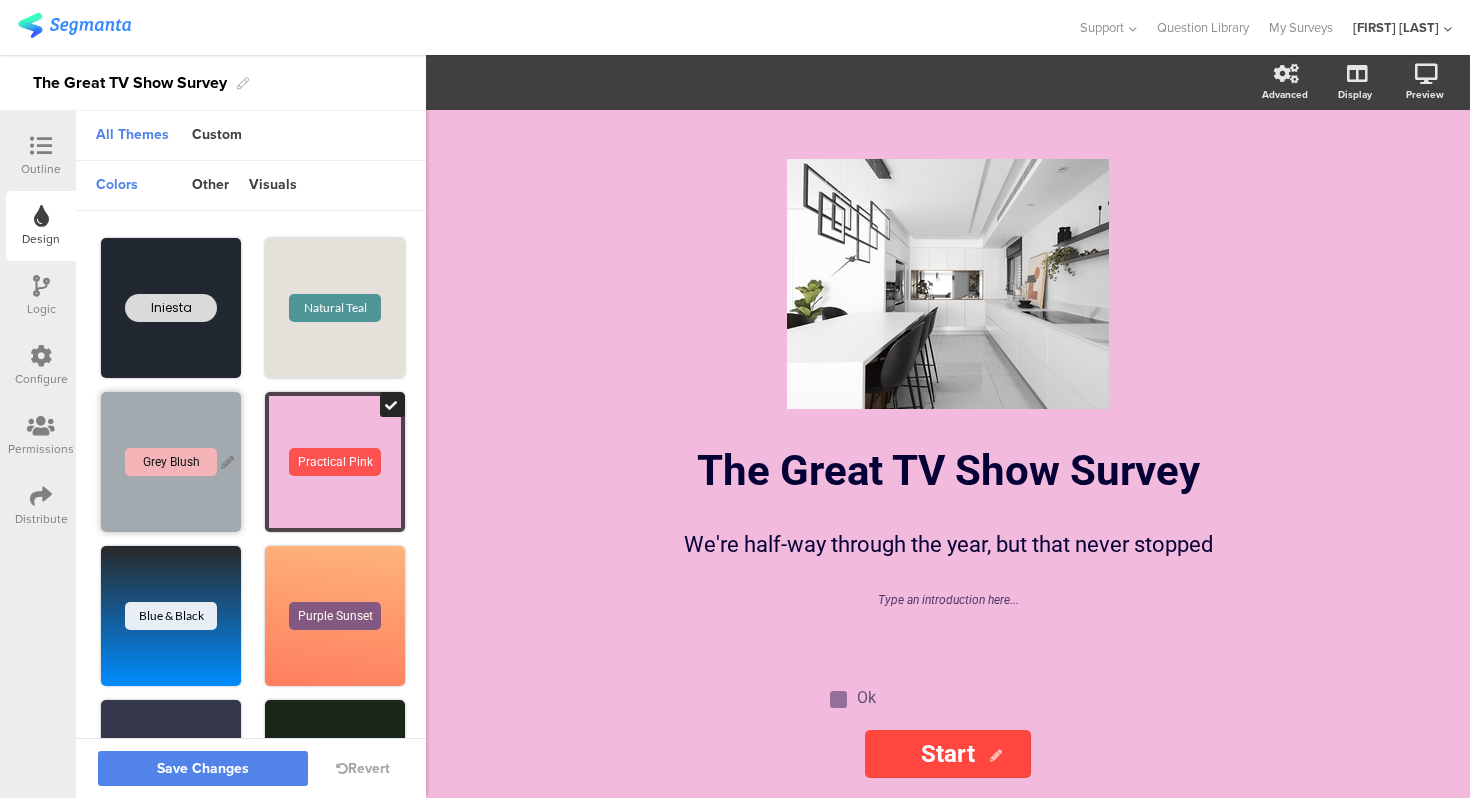 click on "Grey Blush" at bounding box center (171, 462) 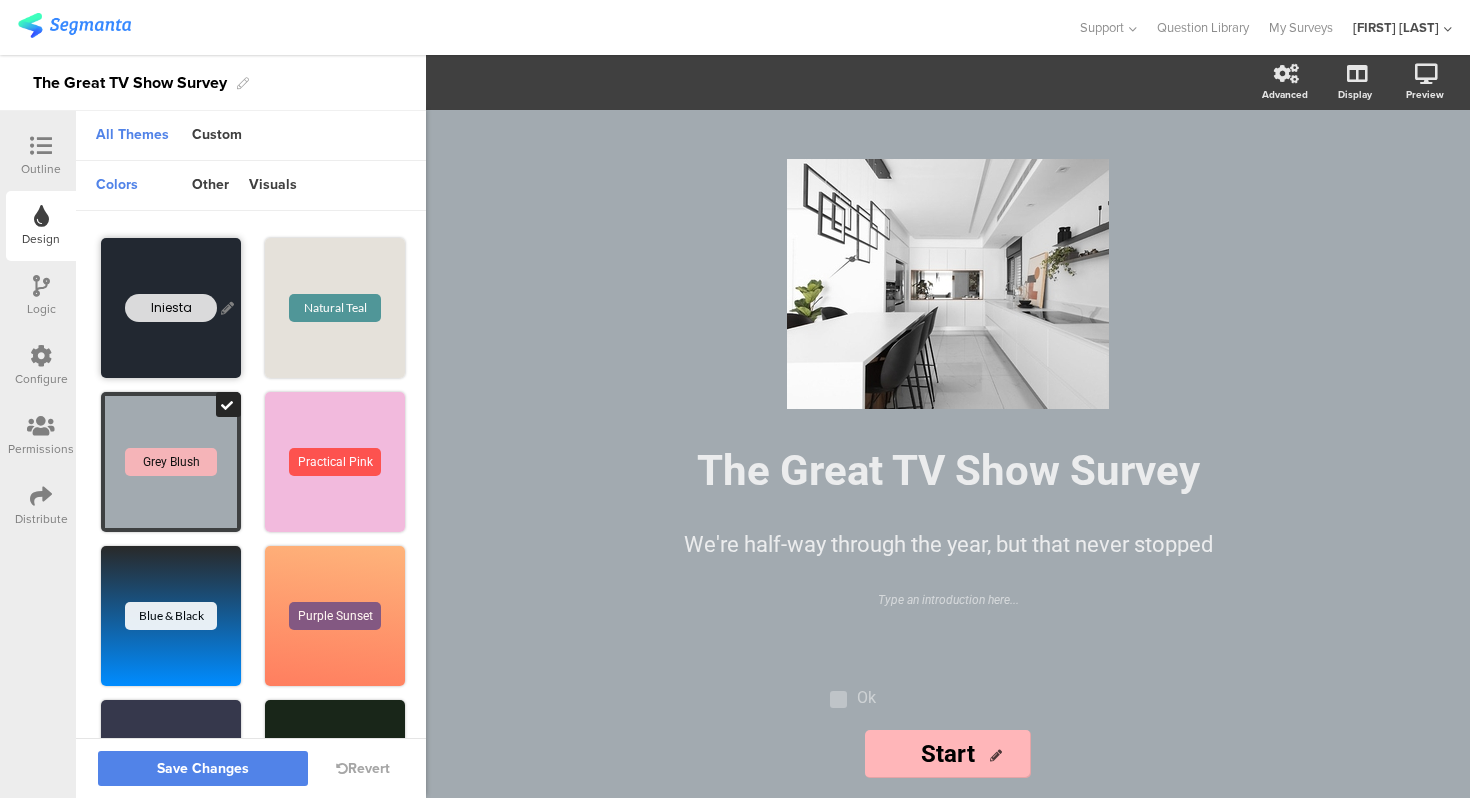 click on "Iniesta" at bounding box center (171, 308) 